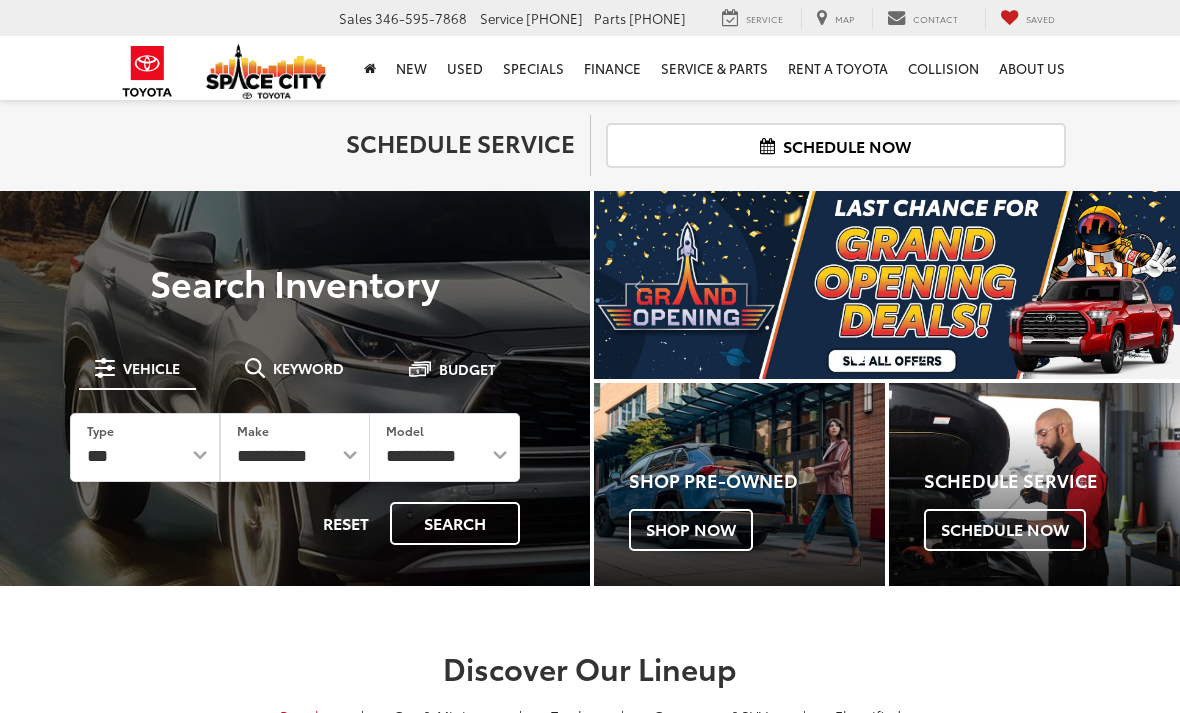 scroll, scrollTop: 0, scrollLeft: 0, axis: both 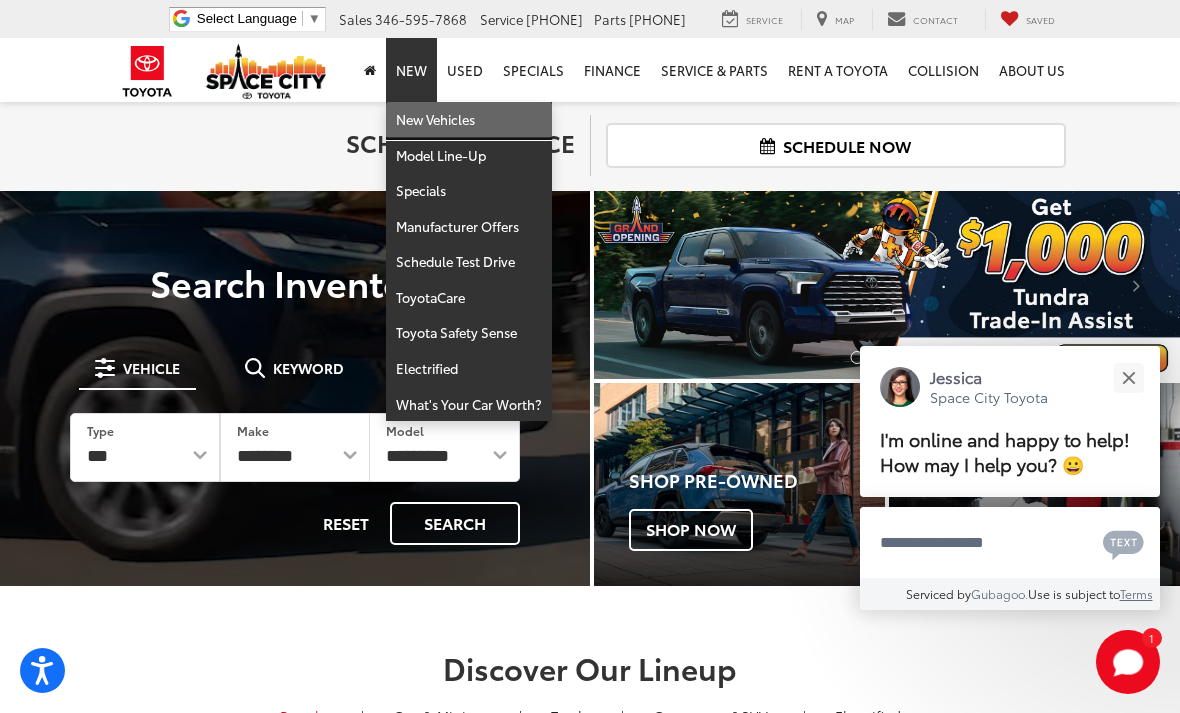 click on "New Vehicles" at bounding box center [469, 120] 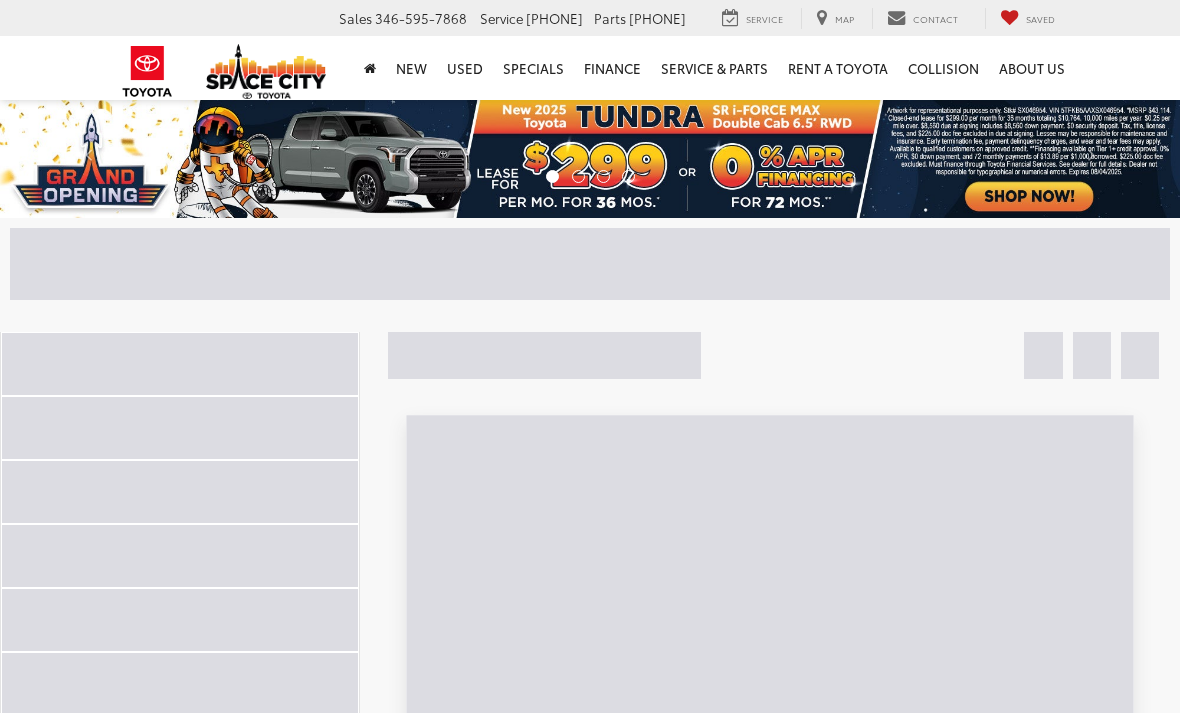 scroll, scrollTop: 0, scrollLeft: 0, axis: both 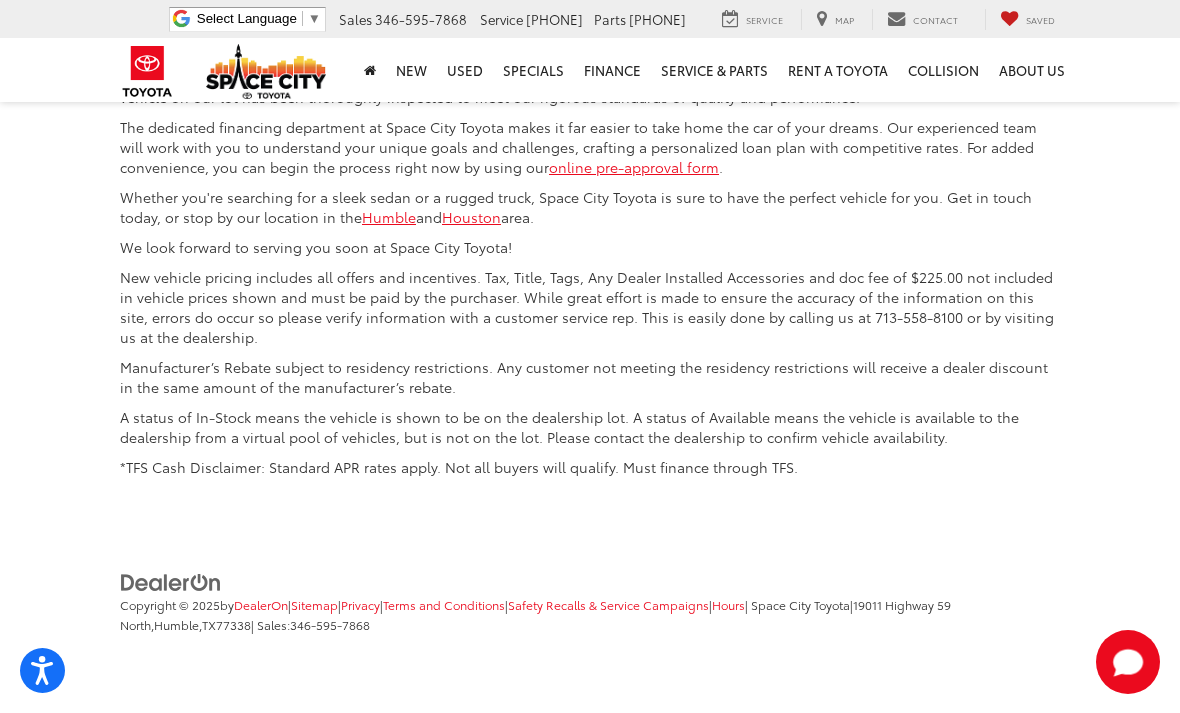 click on "2" at bounding box center [806, -165] 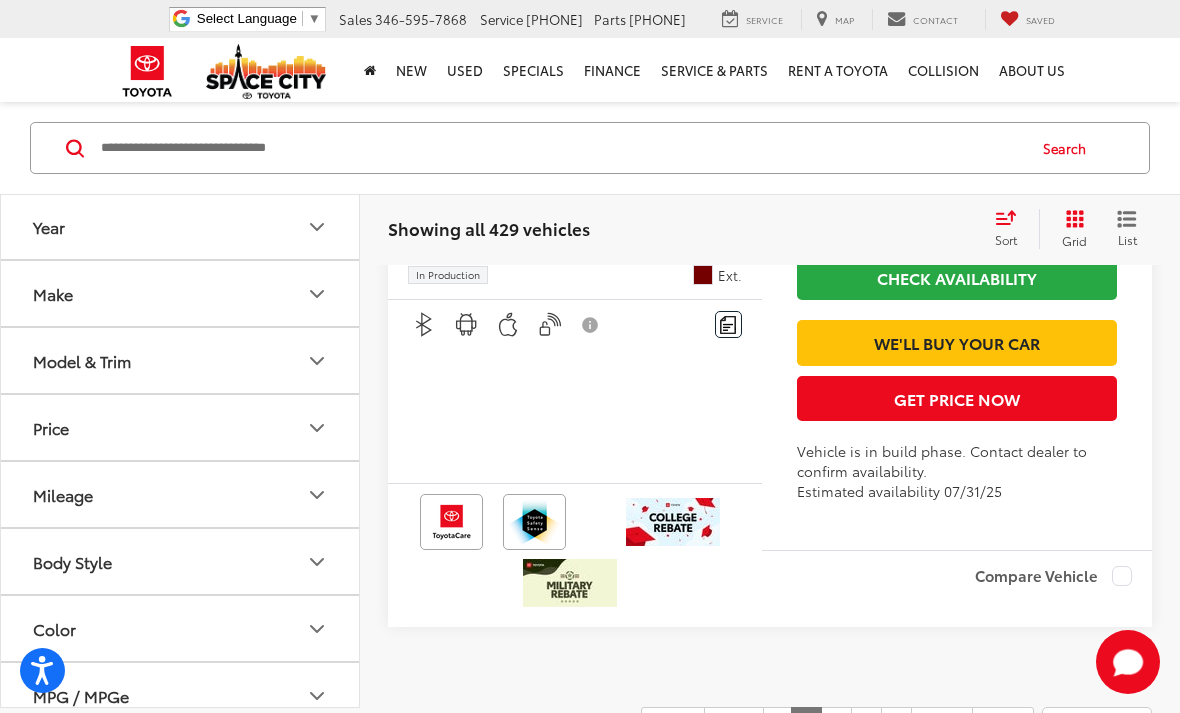 scroll, scrollTop: 8742, scrollLeft: 0, axis: vertical 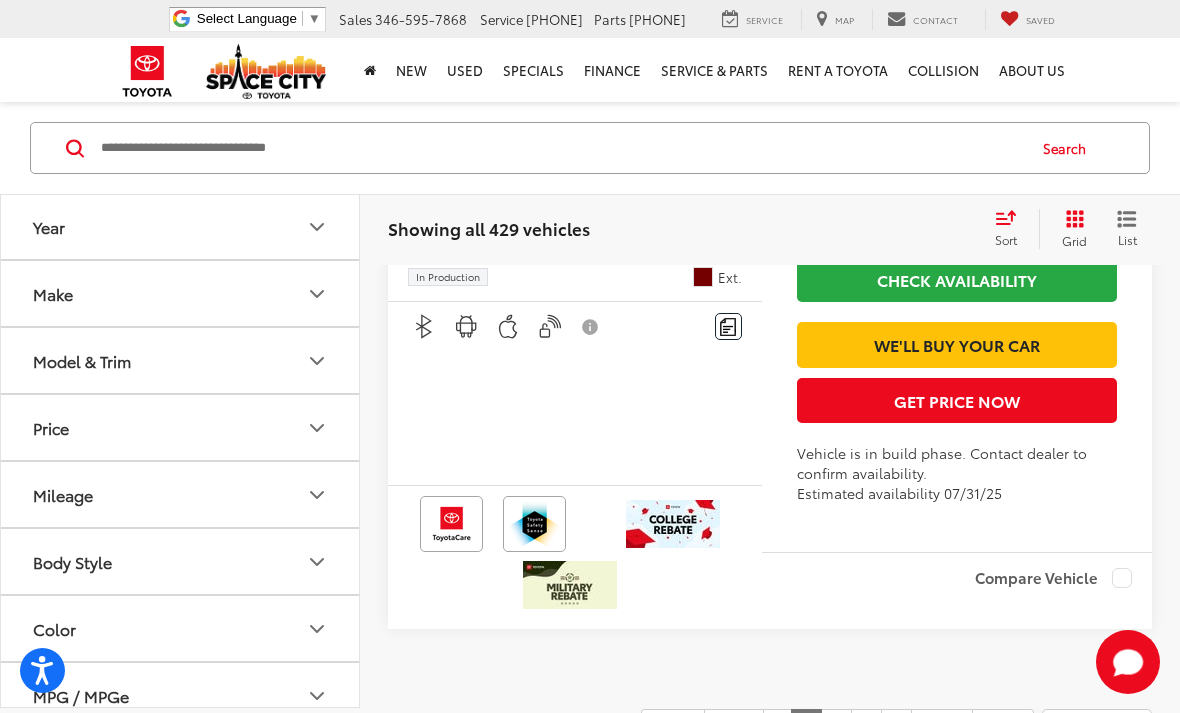 click on "Make" at bounding box center [181, 293] 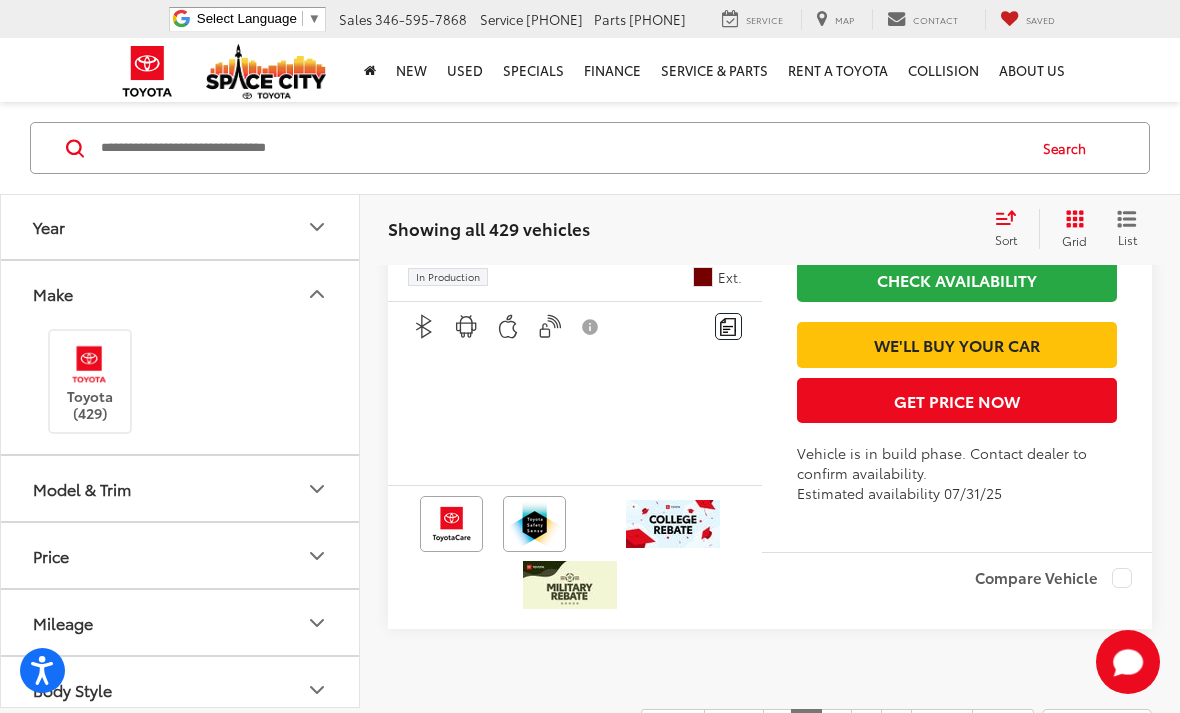 click on "Make" at bounding box center (181, 293) 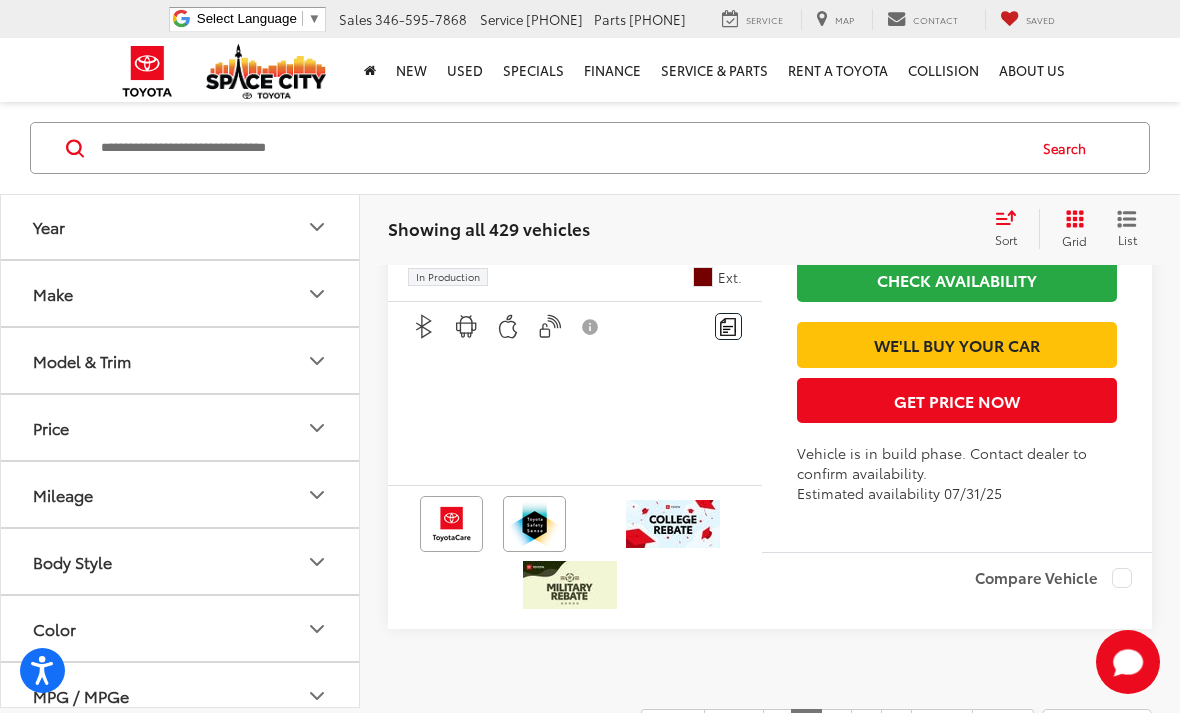 click on "Model & Trim" at bounding box center (181, 360) 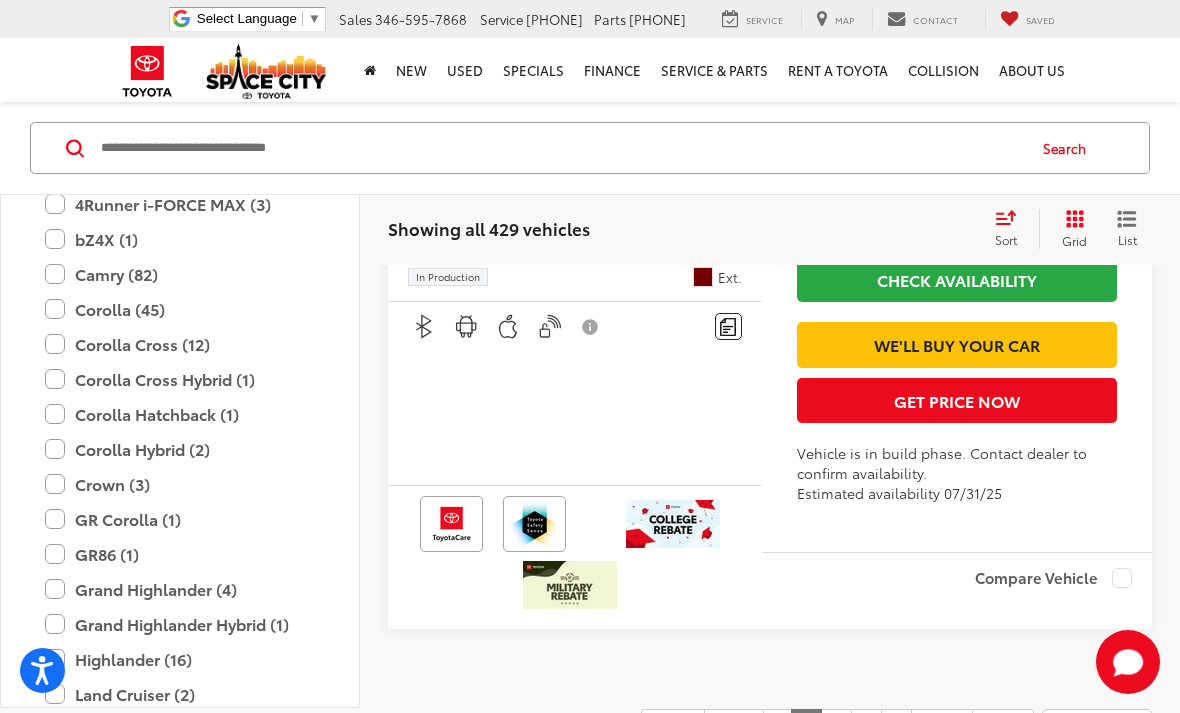 scroll, scrollTop: 267, scrollLeft: 0, axis: vertical 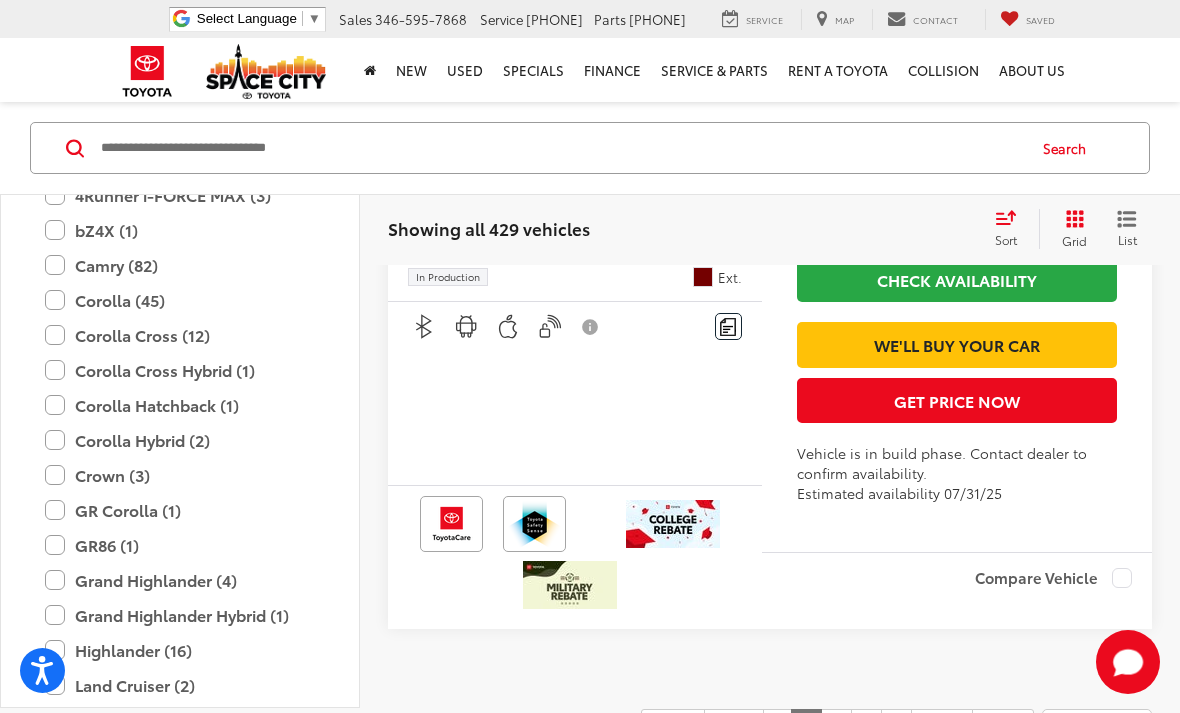 click on "Camry (82)" at bounding box center (180, 265) 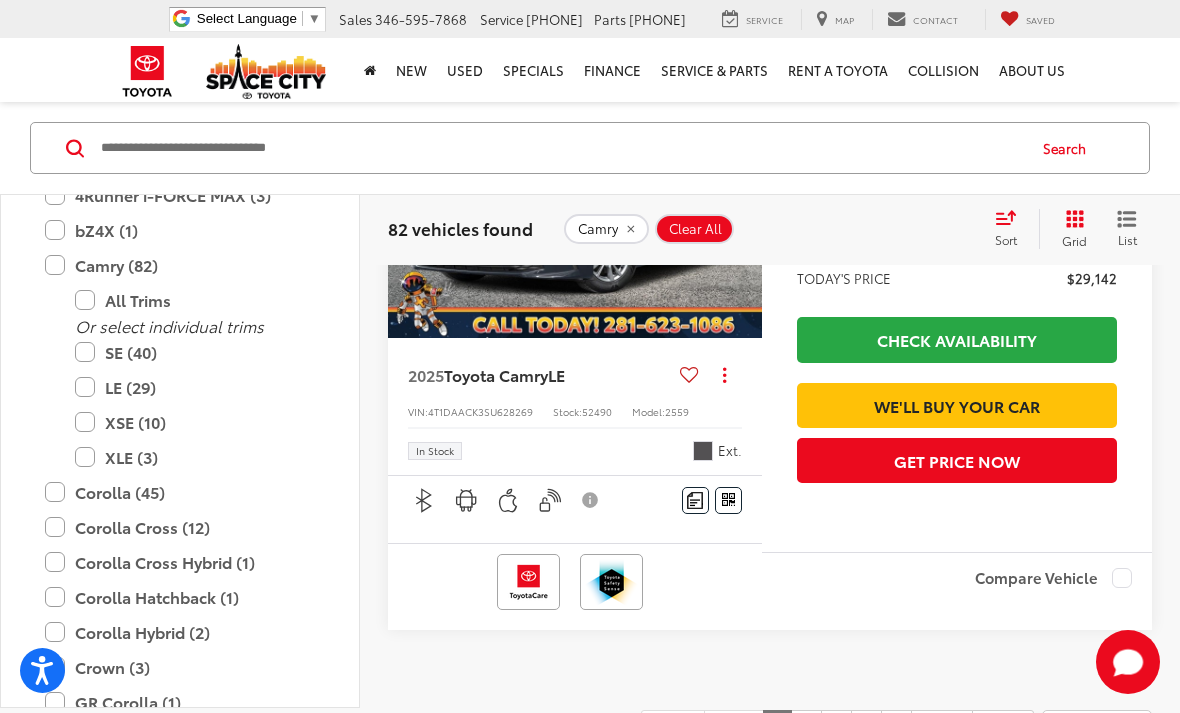 scroll, scrollTop: 3670, scrollLeft: 0, axis: vertical 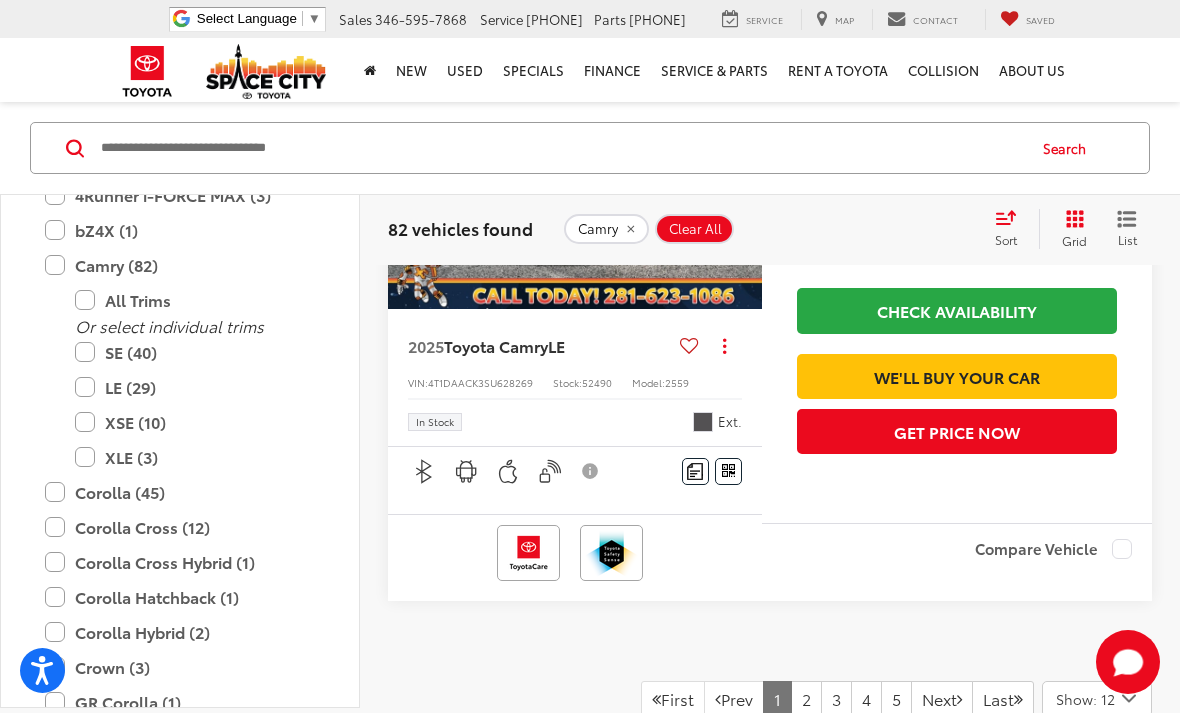 click on "Sort" at bounding box center [1006, 239] 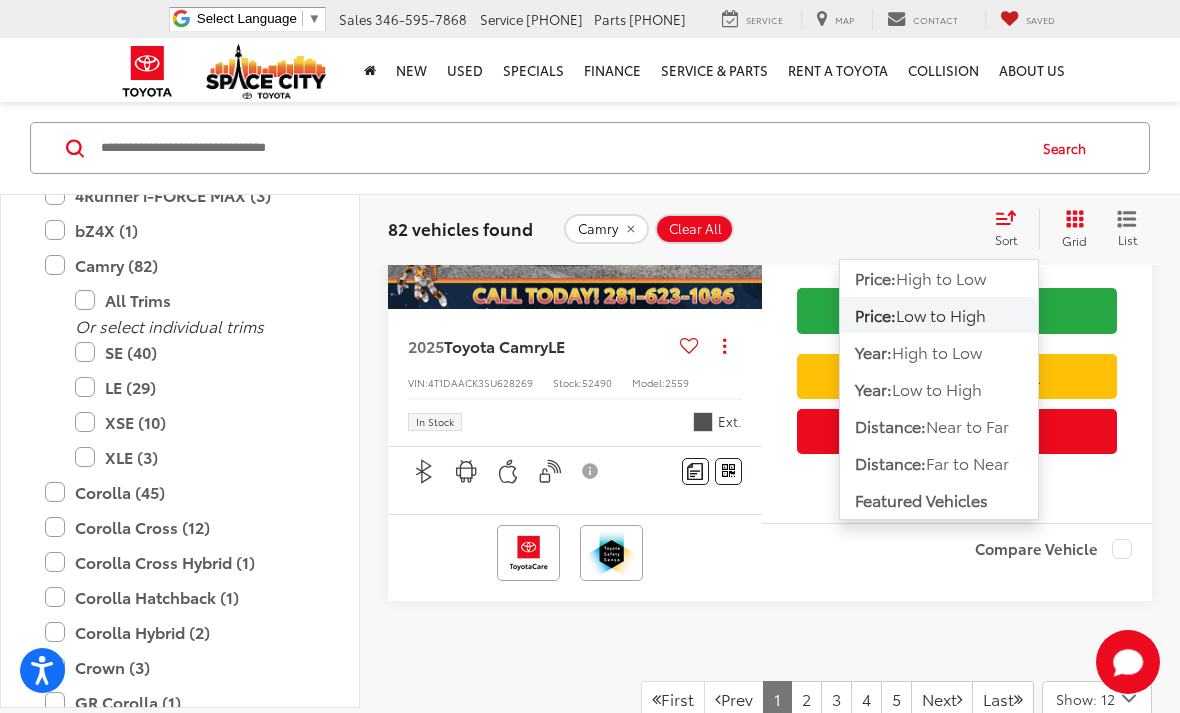 click on "High to Low" at bounding box center [941, 277] 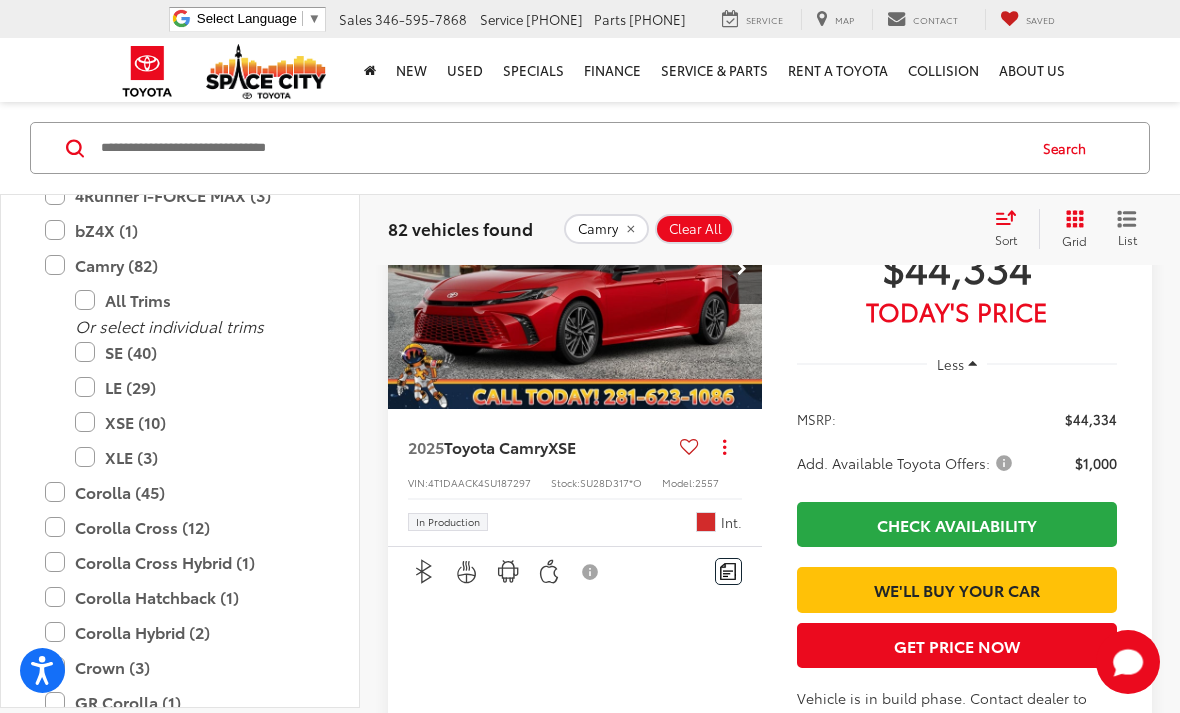 scroll, scrollTop: 245, scrollLeft: 0, axis: vertical 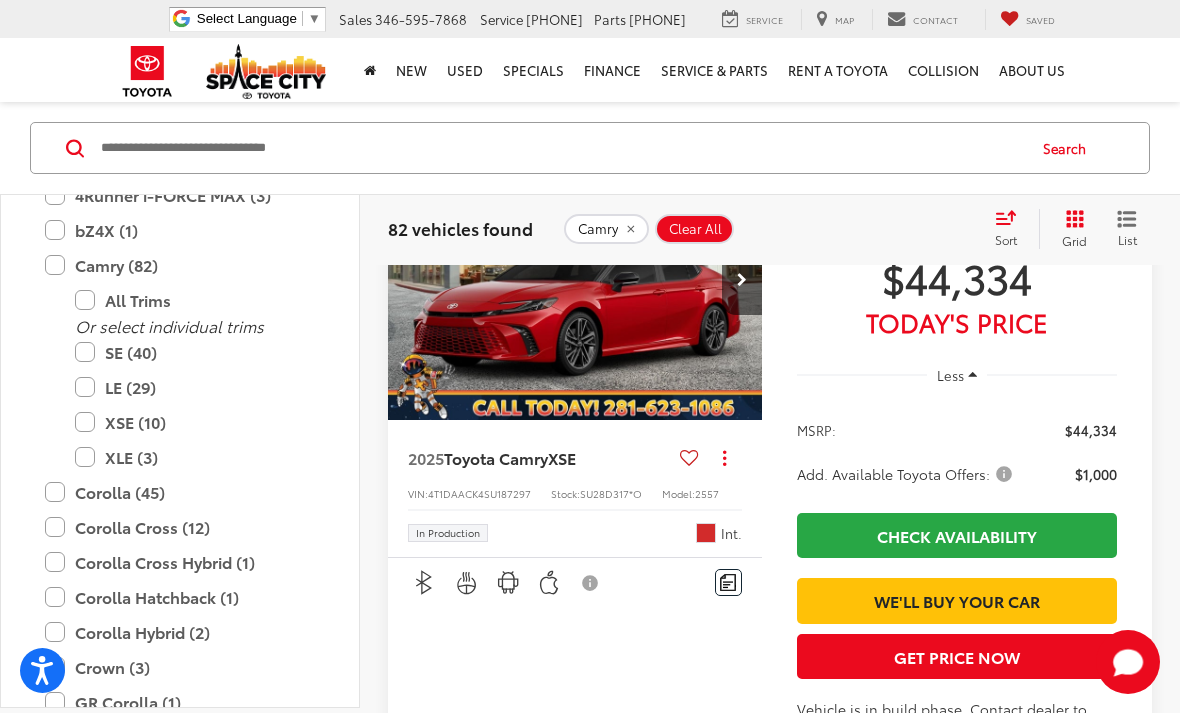 click on "Toyota Camry" at bounding box center [496, 457] 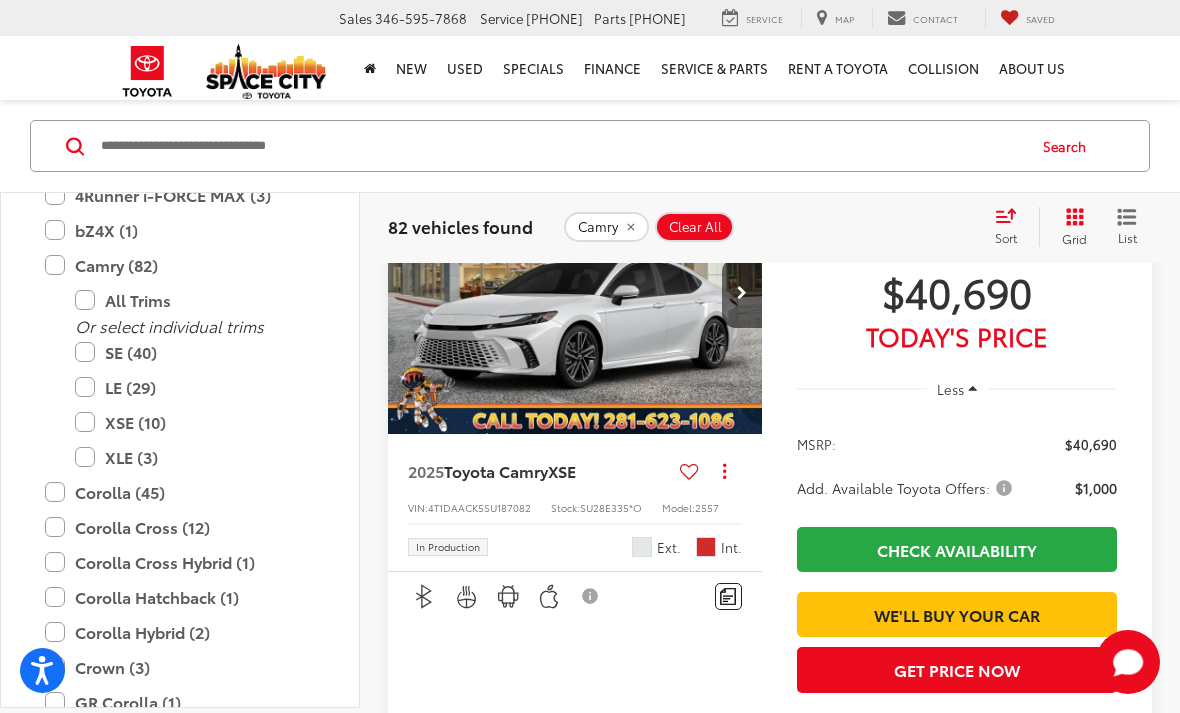 scroll, scrollTop: 5055, scrollLeft: 0, axis: vertical 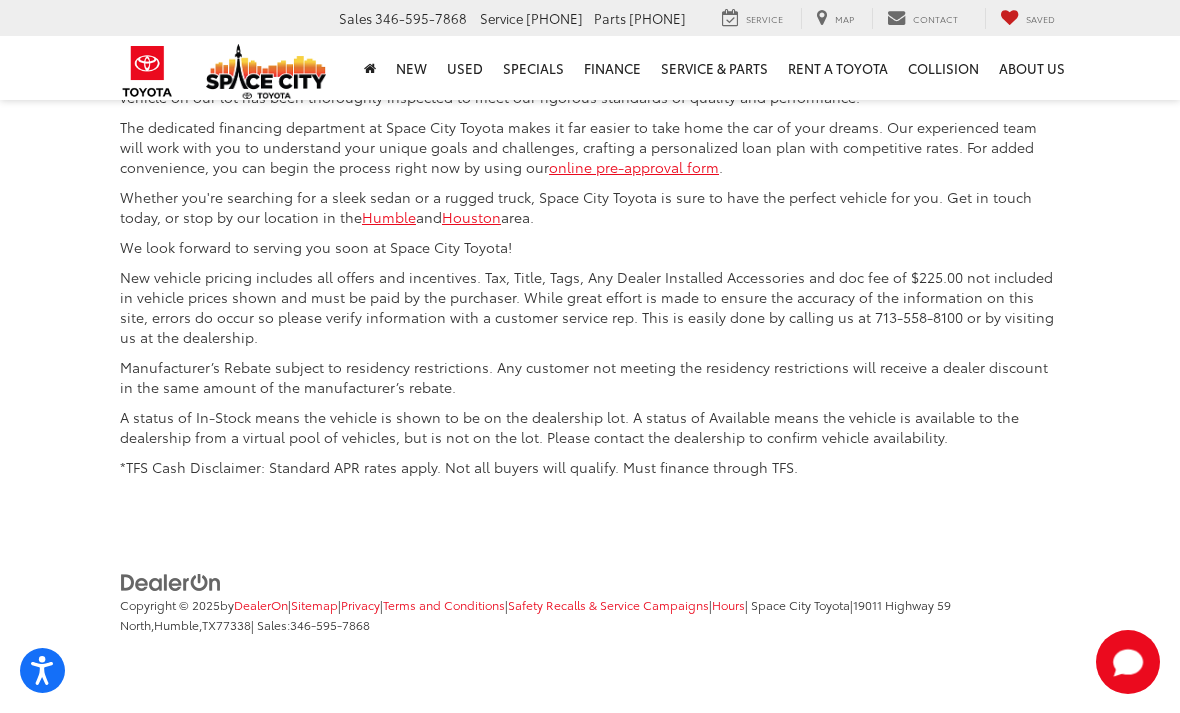click on "2" at bounding box center [806, -165] 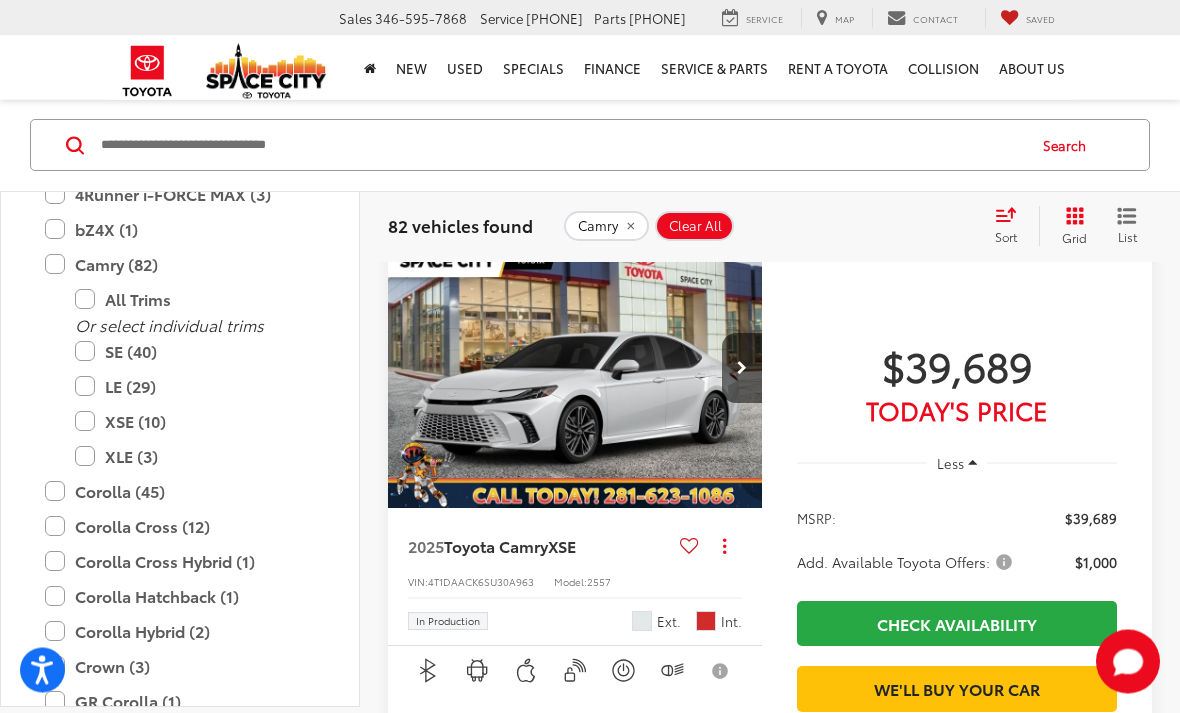 scroll, scrollTop: 157, scrollLeft: 0, axis: vertical 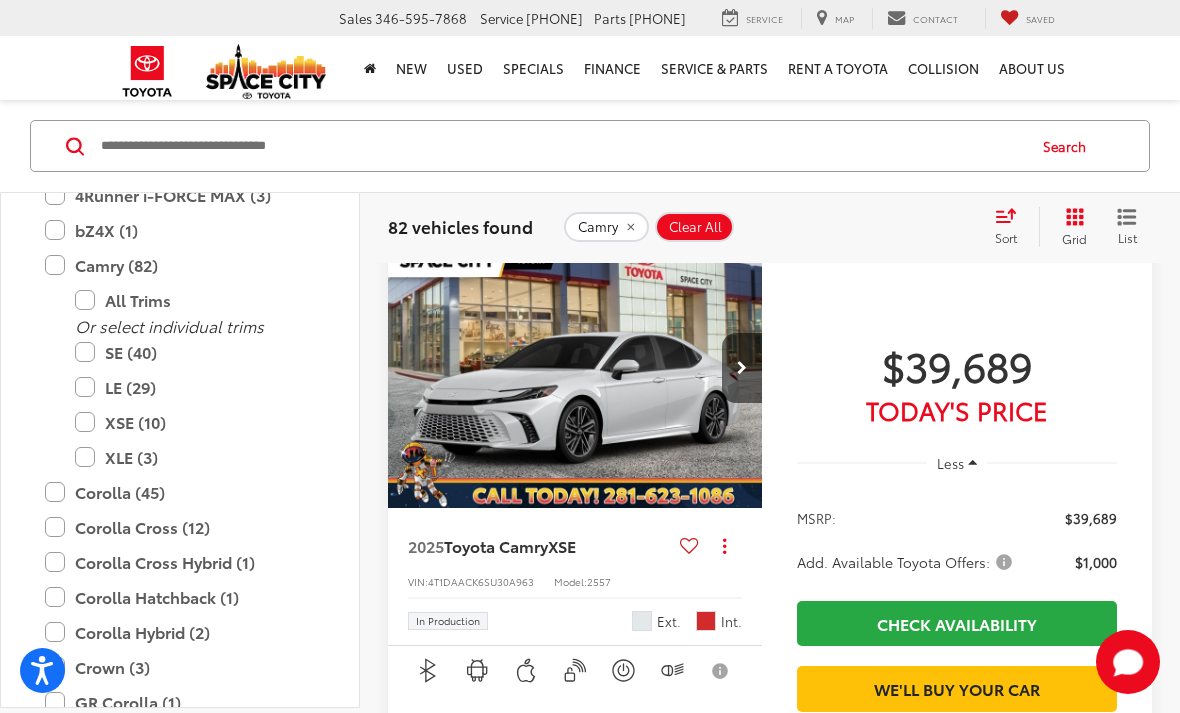 click on "$39,689" at bounding box center [957, 365] 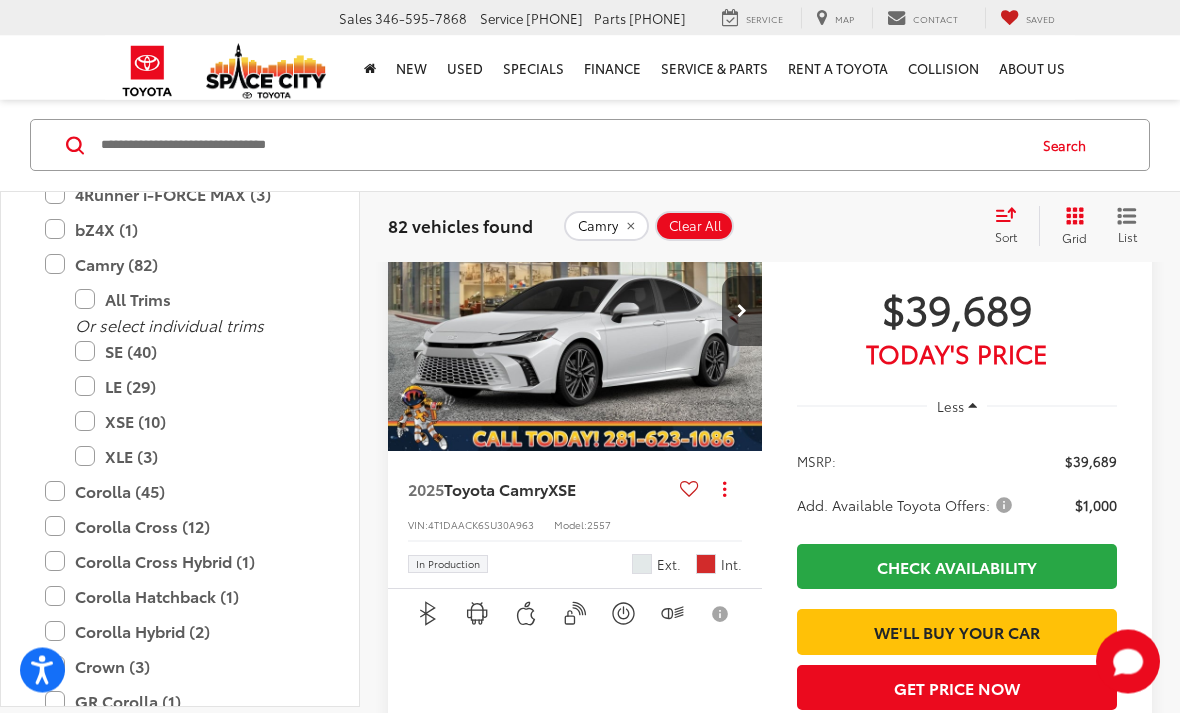 scroll, scrollTop: 0, scrollLeft: 0, axis: both 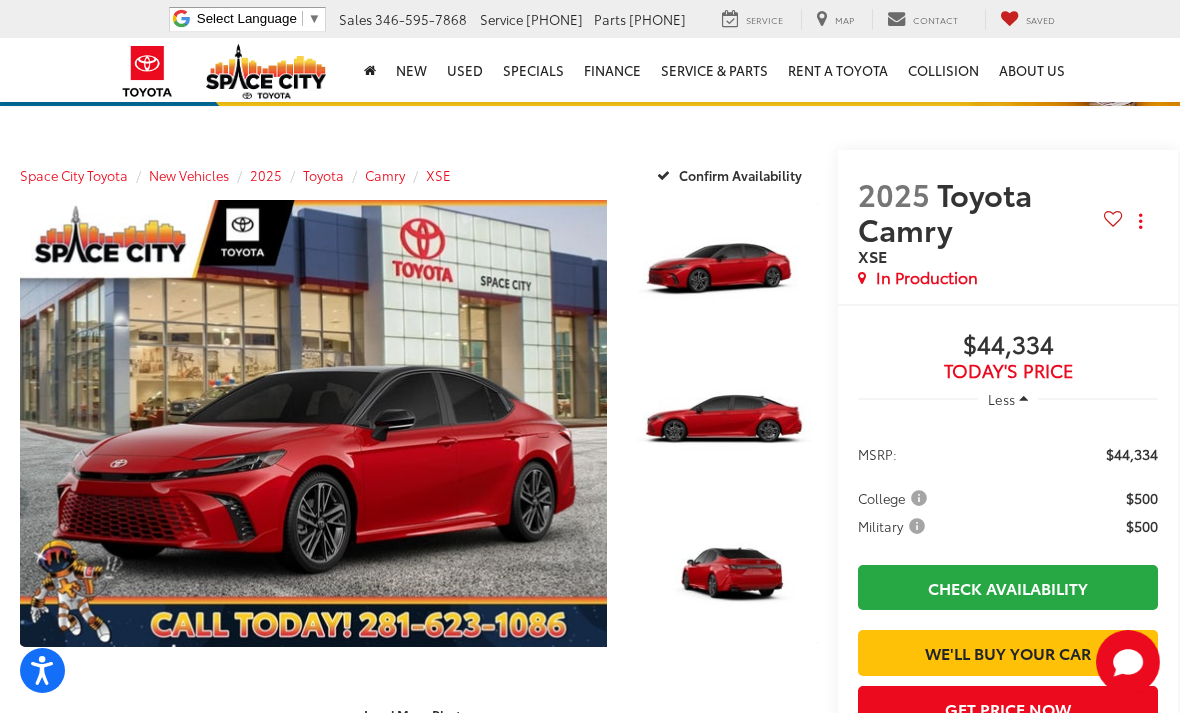 click at bounding box center (723, 424) 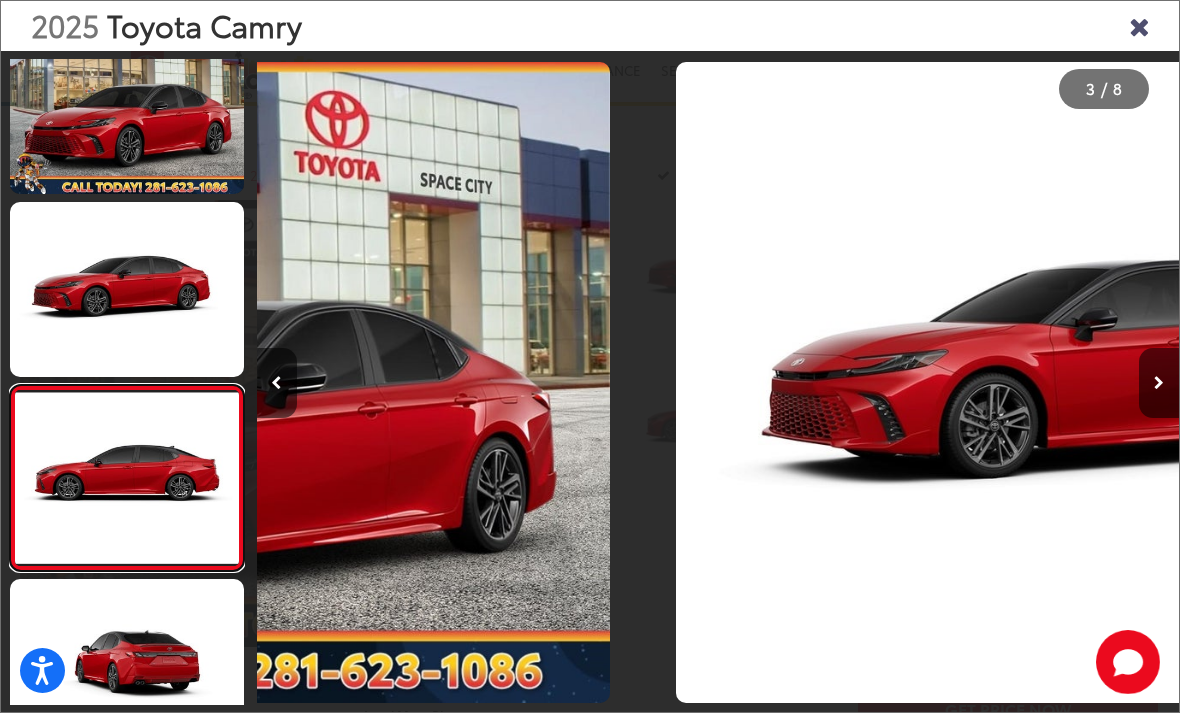 scroll, scrollTop: 0, scrollLeft: 1577, axis: horizontal 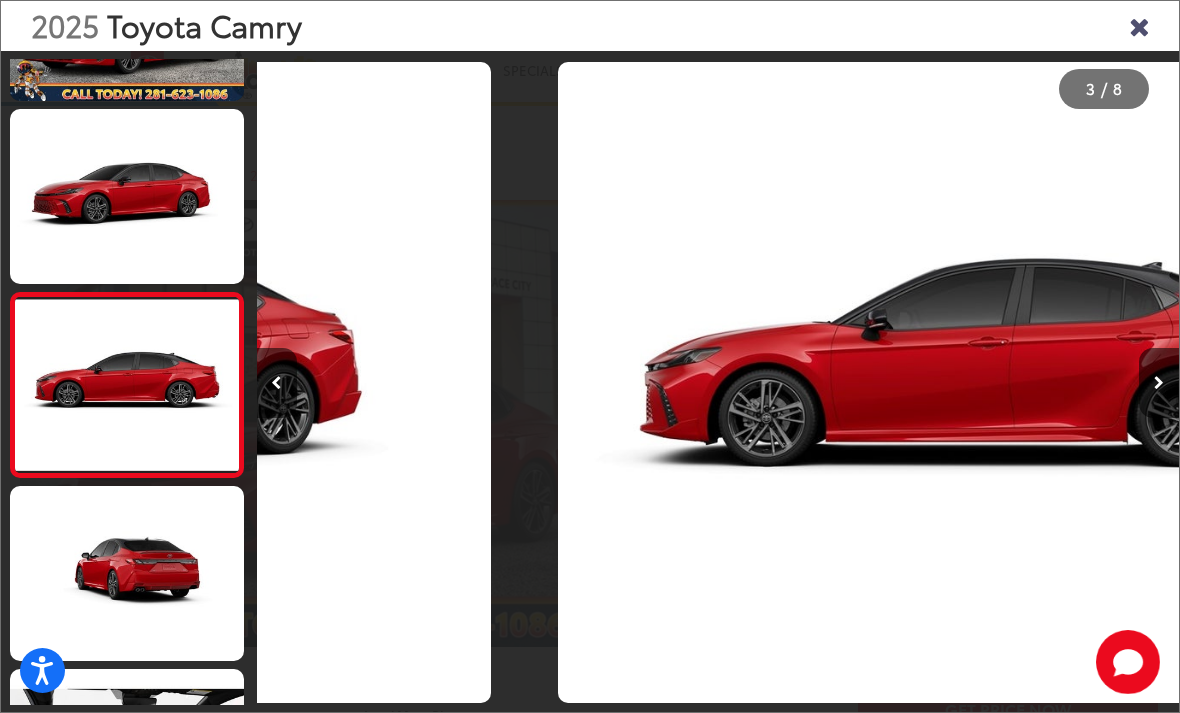 click at bounding box center (985, 383) 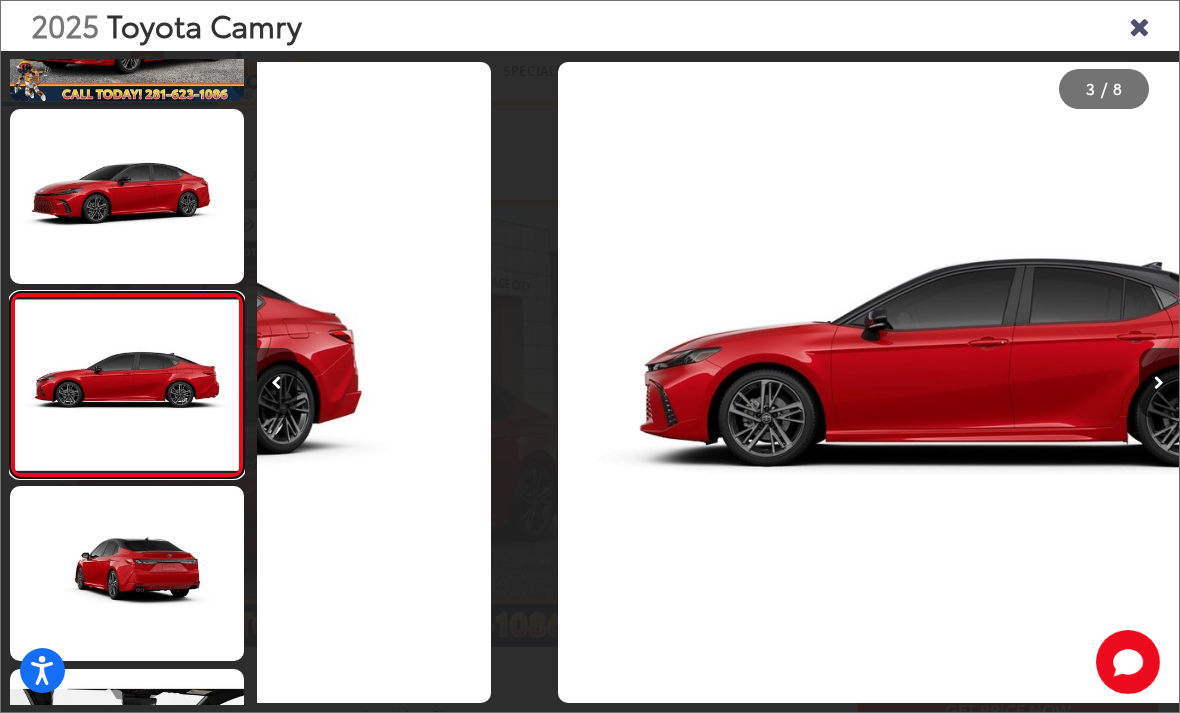 scroll, scrollTop: 161, scrollLeft: 0, axis: vertical 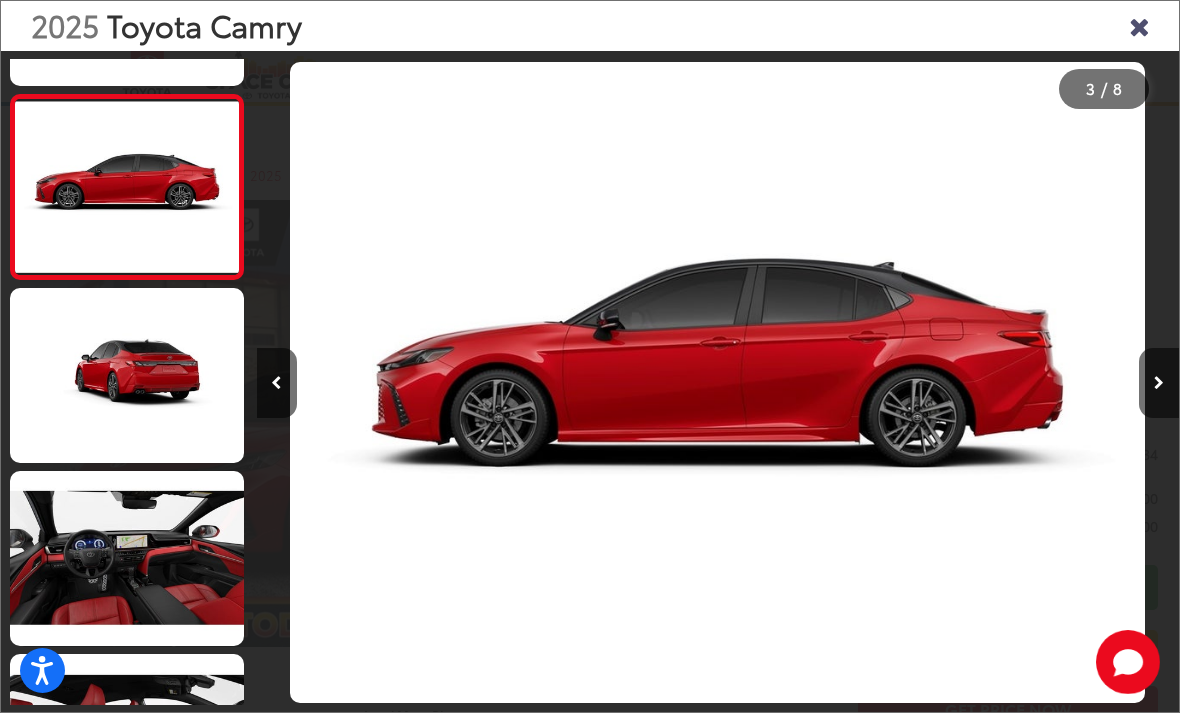 click at bounding box center (127, 375) 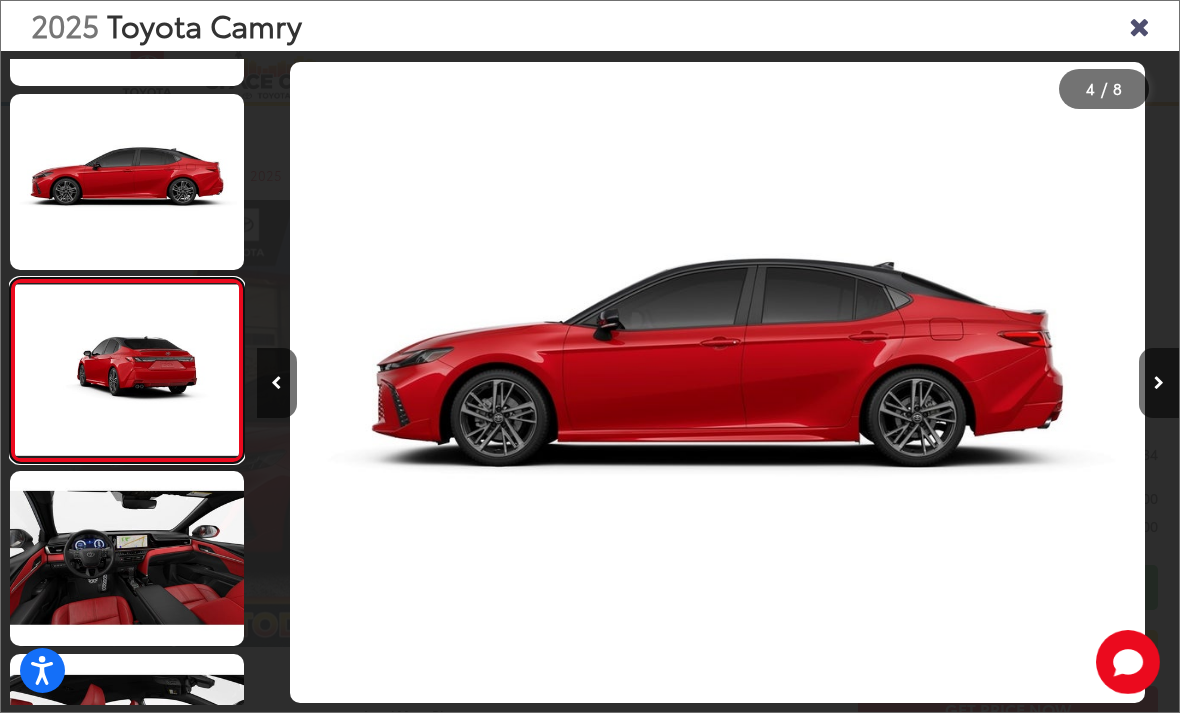 scroll, scrollTop: 0, scrollLeft: 2738, axis: horizontal 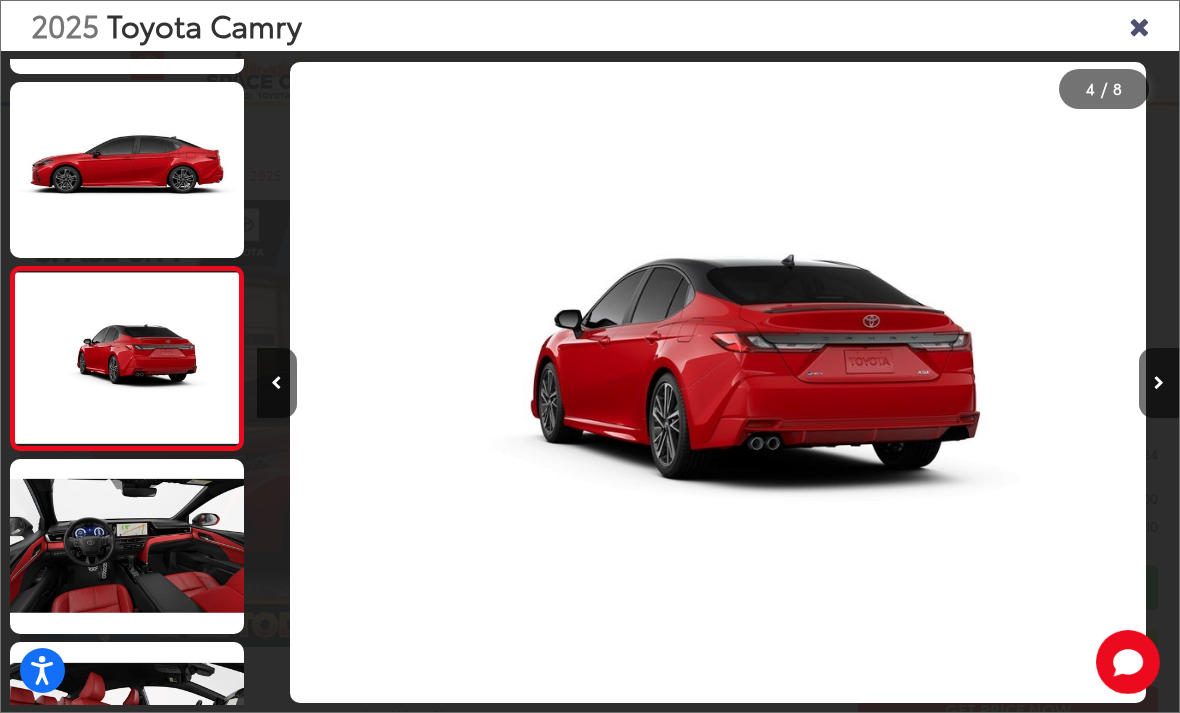 click at bounding box center (127, 546) 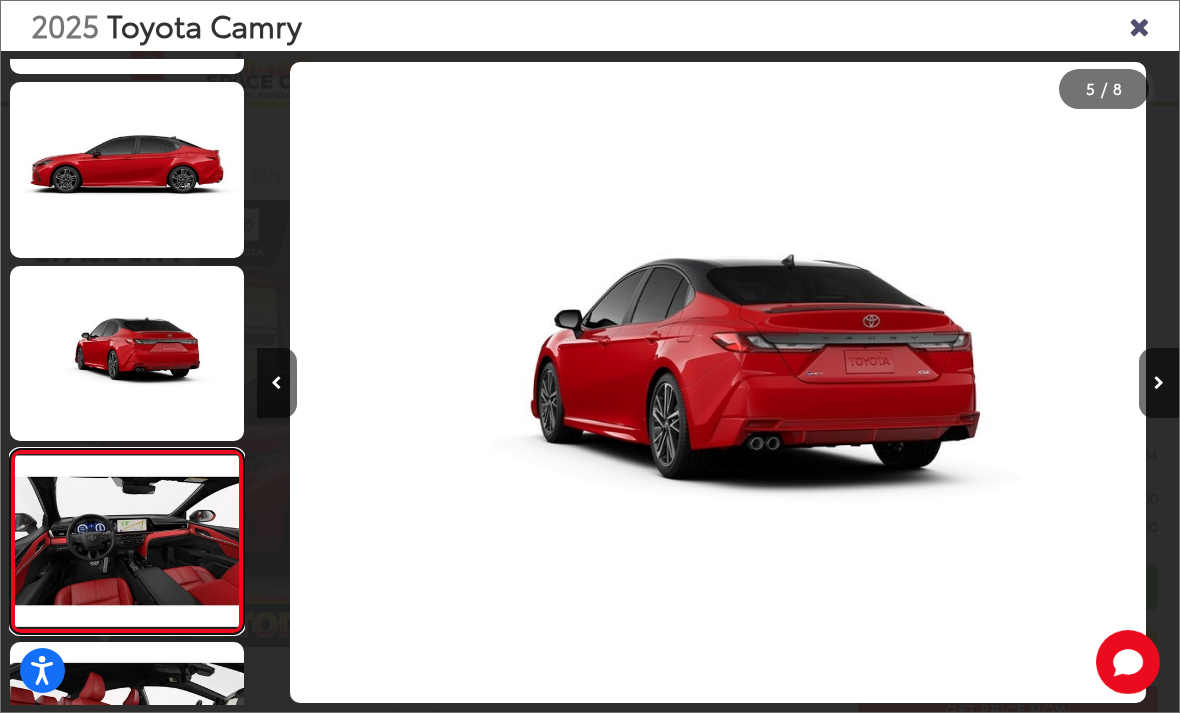 scroll, scrollTop: 492, scrollLeft: 0, axis: vertical 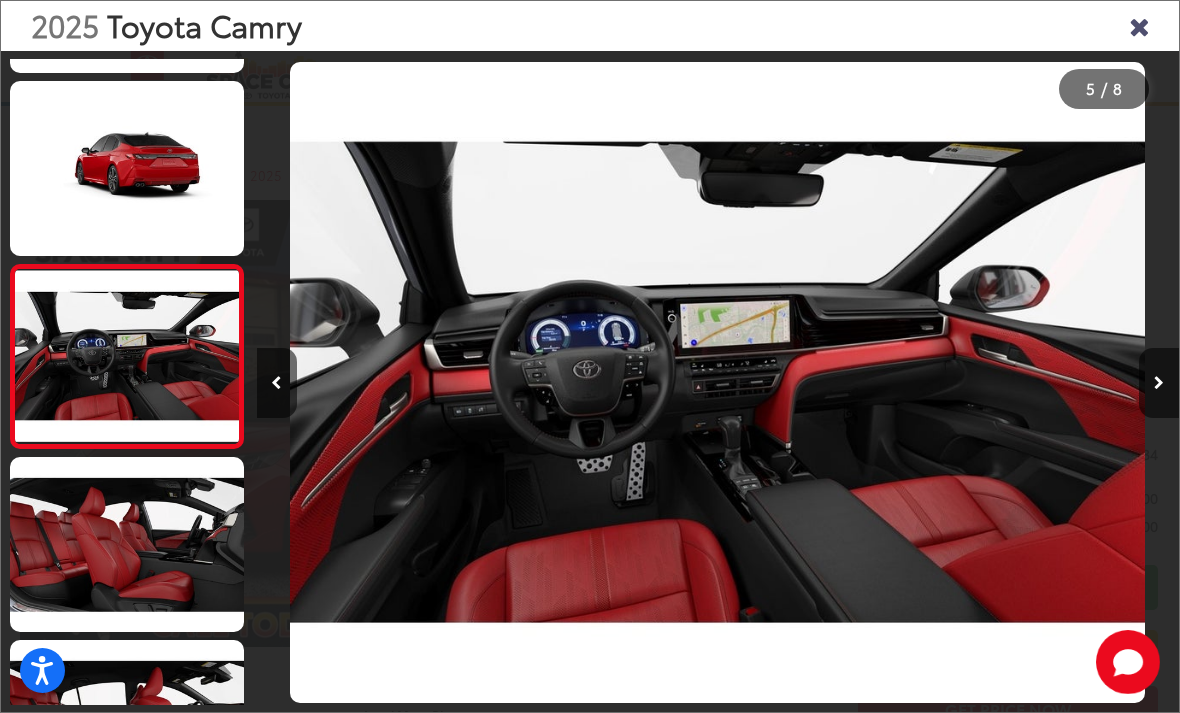 click at bounding box center [127, 544] 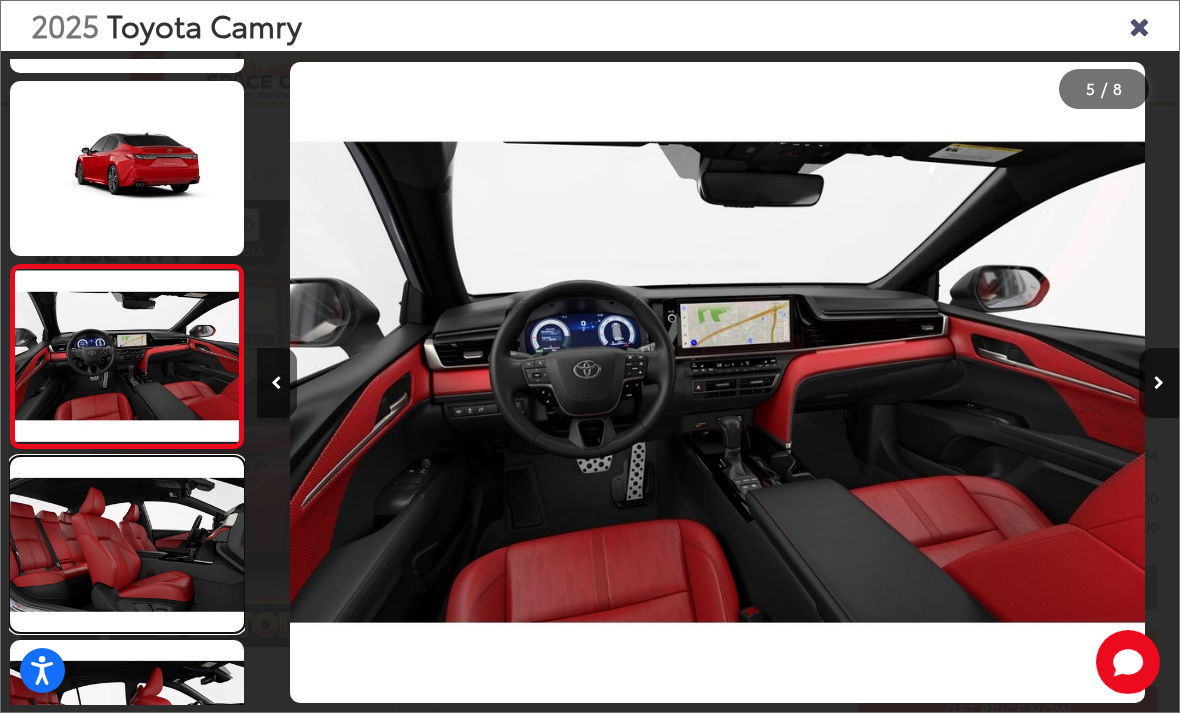 scroll, scrollTop: 0, scrollLeft: 3947, axis: horizontal 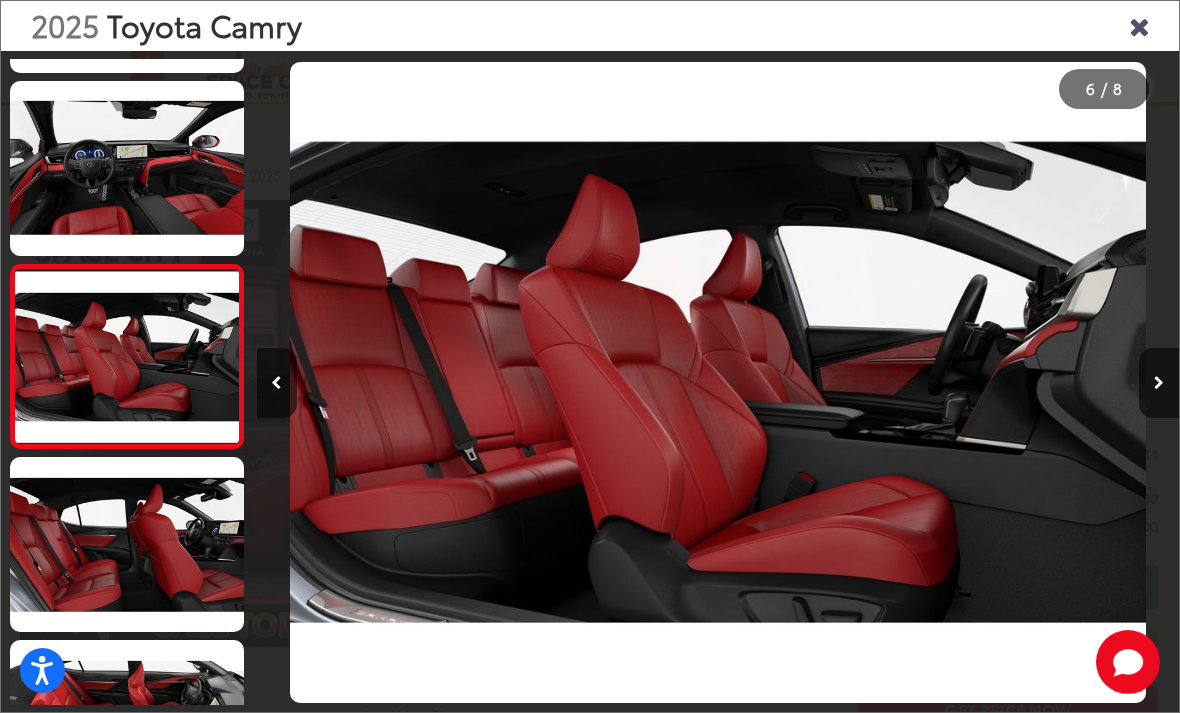 click at bounding box center [127, 544] 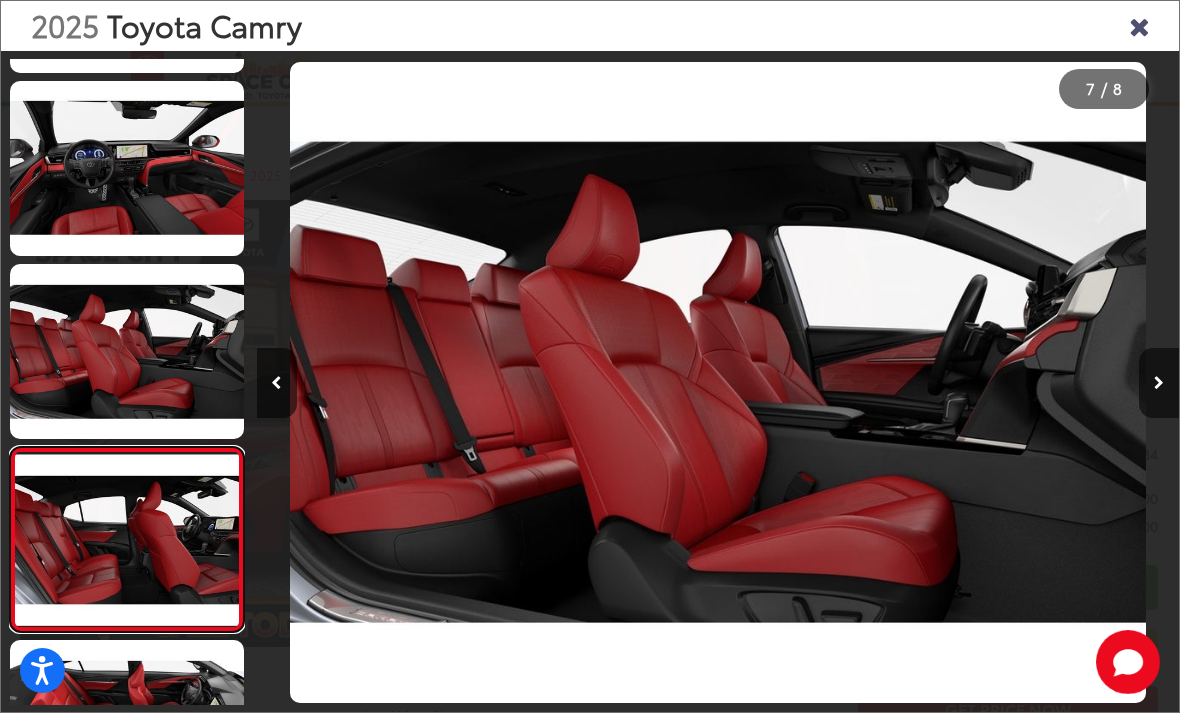 scroll, scrollTop: 0, scrollLeft: 5463, axis: horizontal 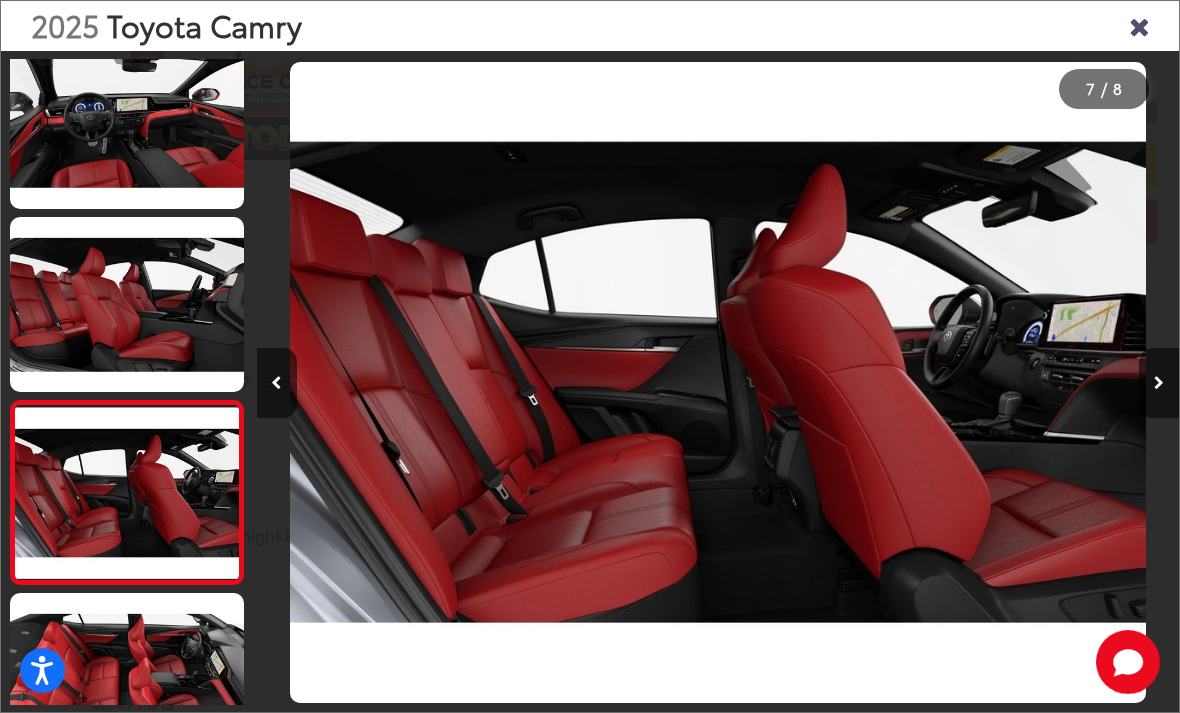 click at bounding box center (127, 680) 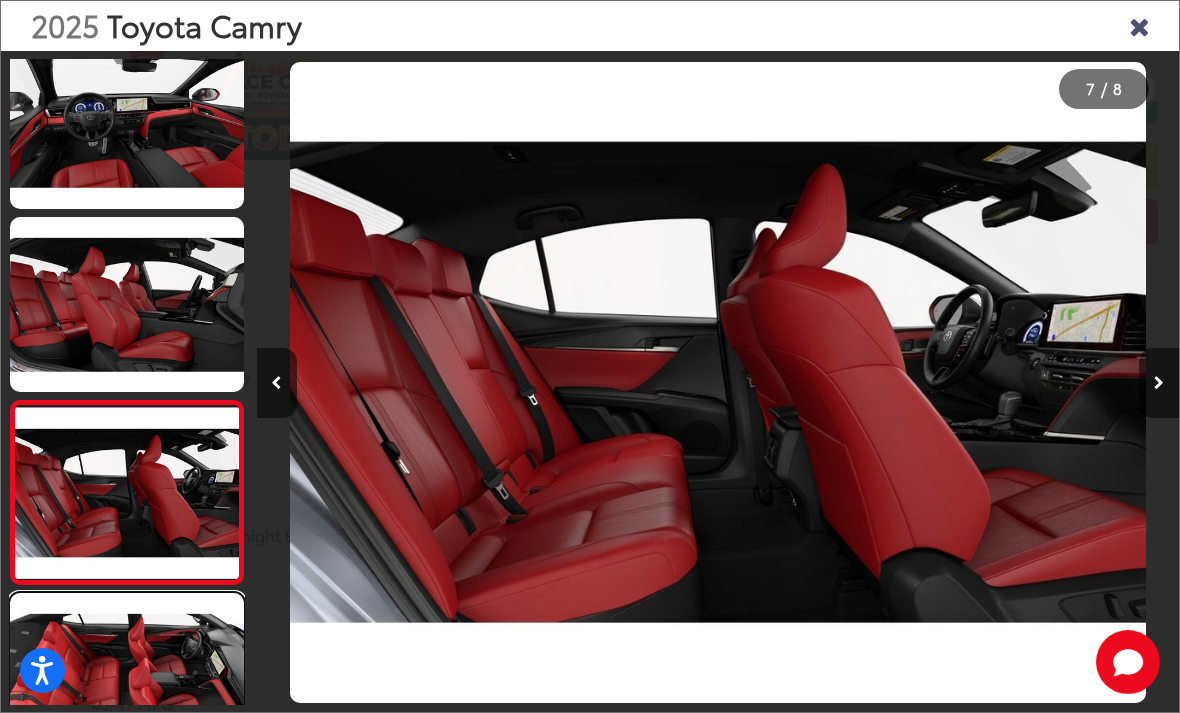 scroll, scrollTop: 749, scrollLeft: 0, axis: vertical 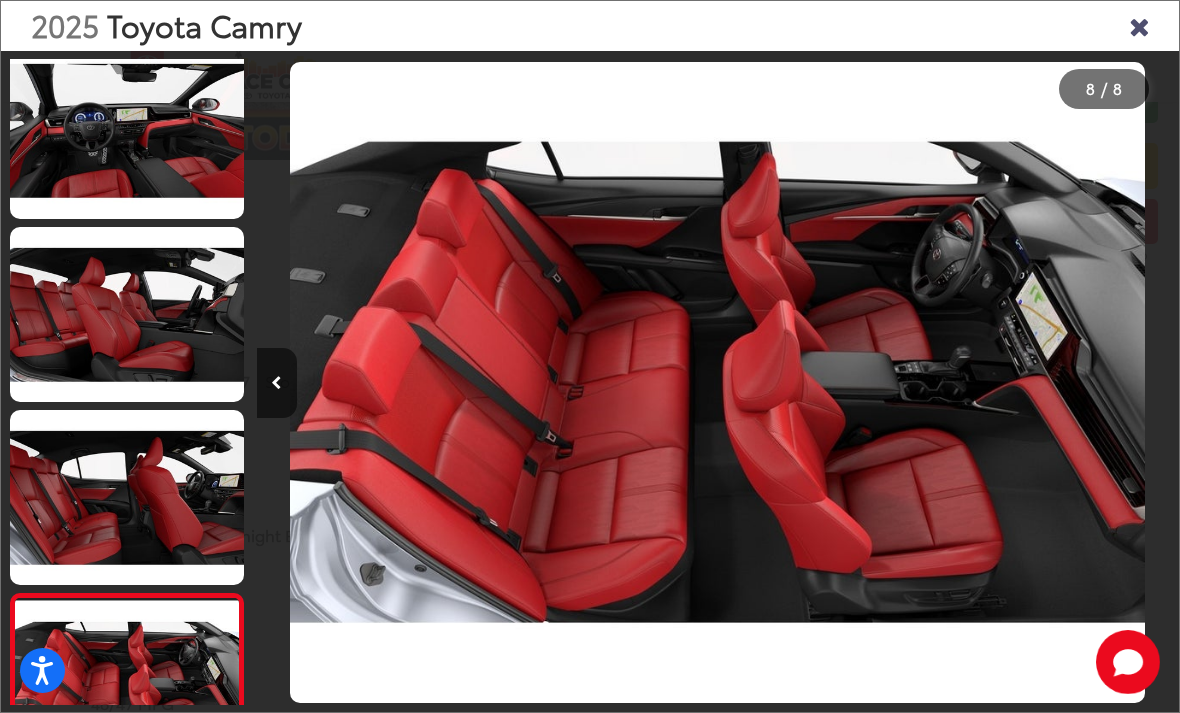 click at bounding box center [1139, 25] 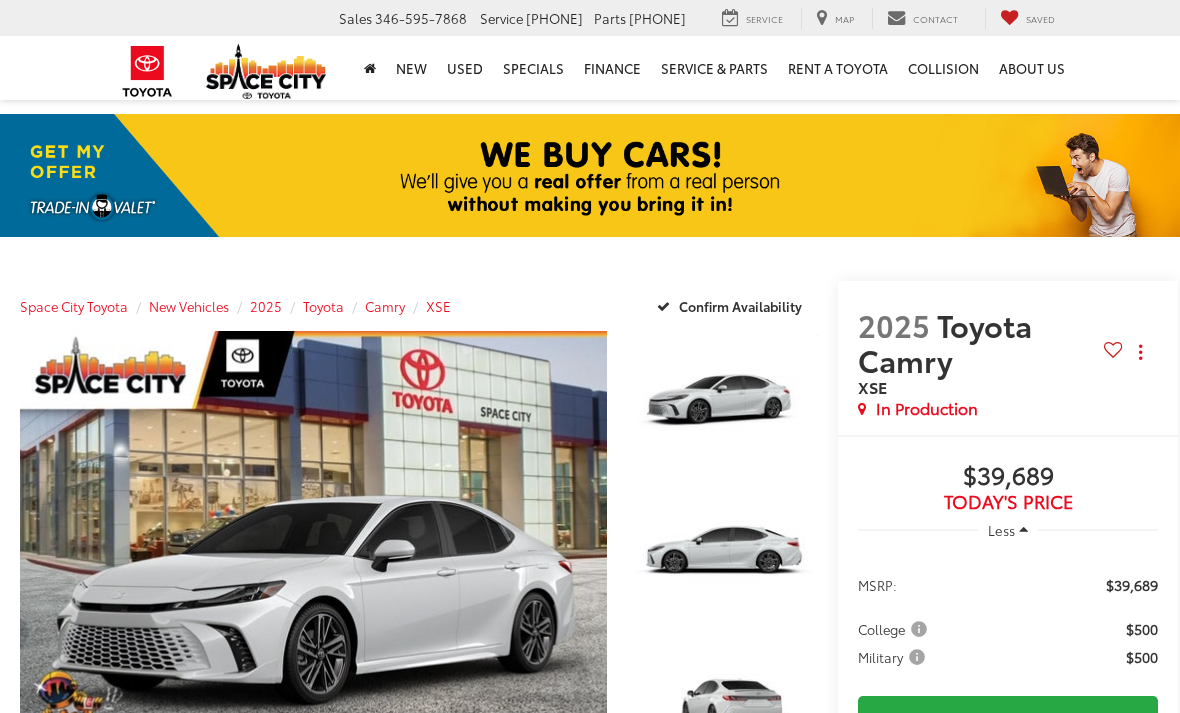 scroll, scrollTop: 0, scrollLeft: 0, axis: both 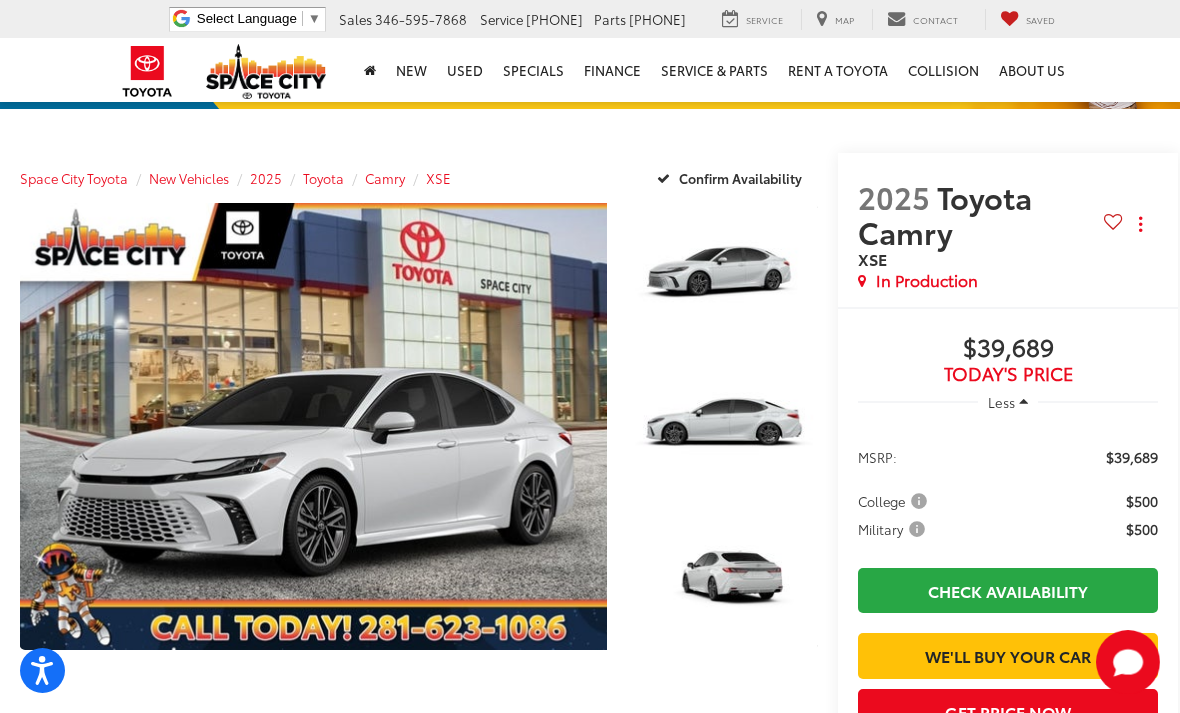 click at bounding box center (723, 274) 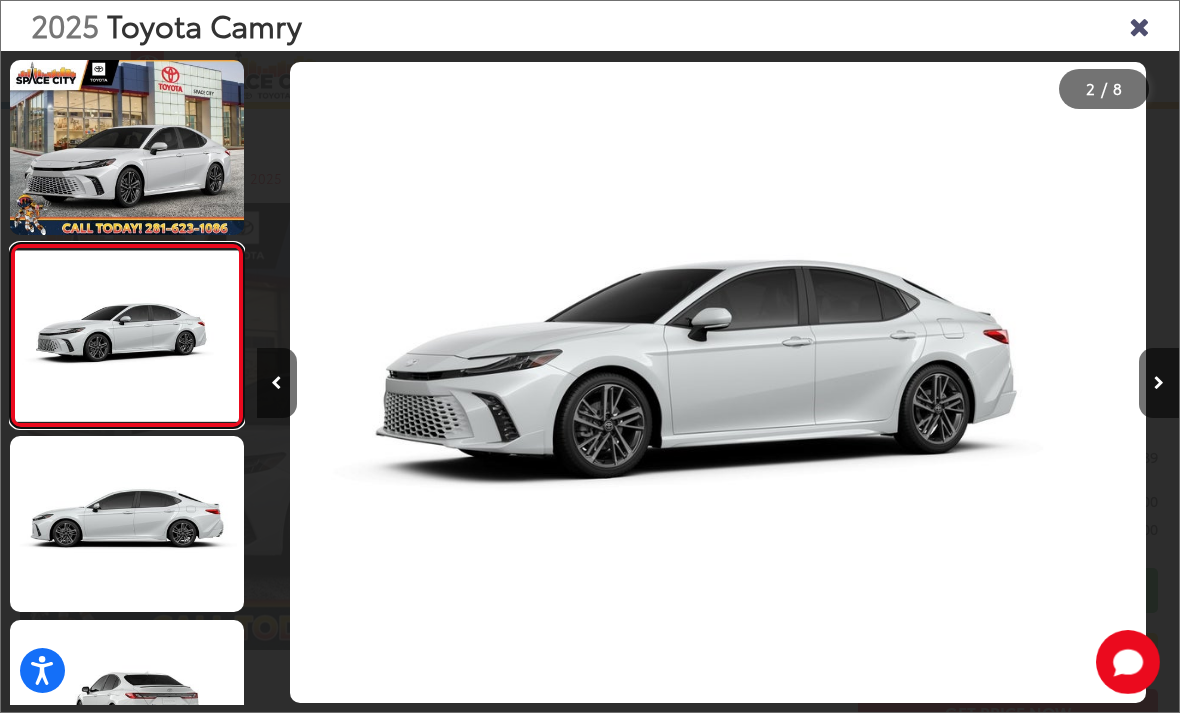 scroll, scrollTop: 0, scrollLeft: 922, axis: horizontal 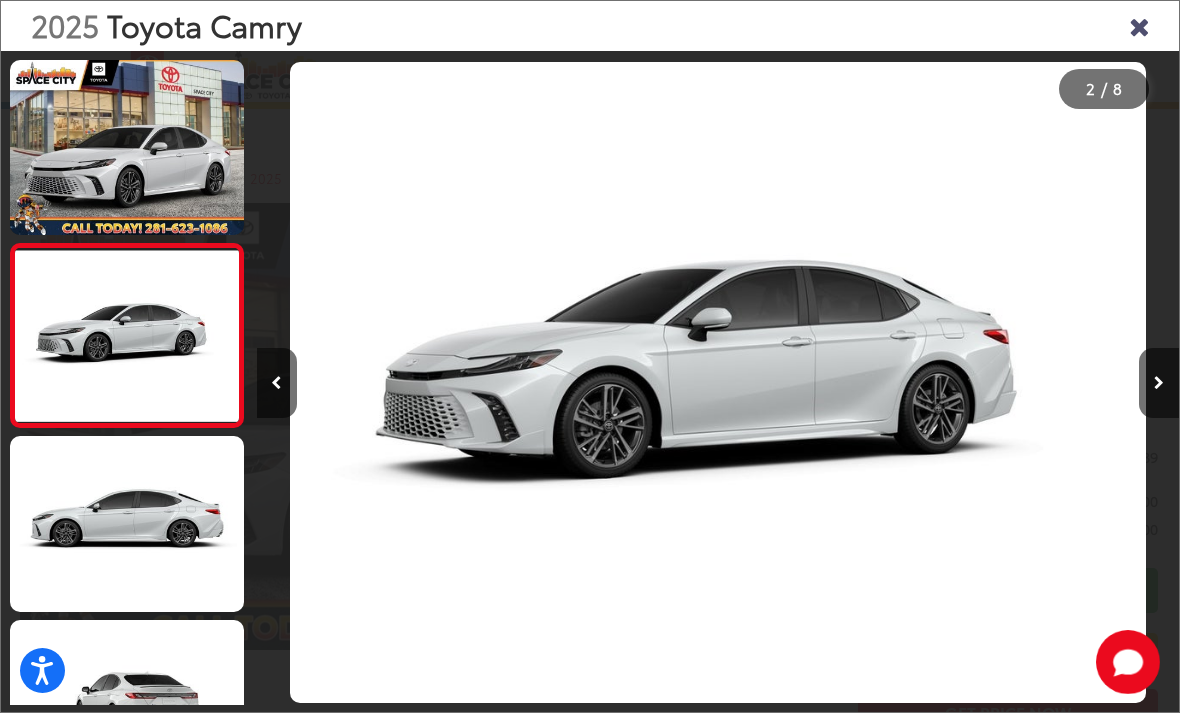 click at bounding box center [127, 523] 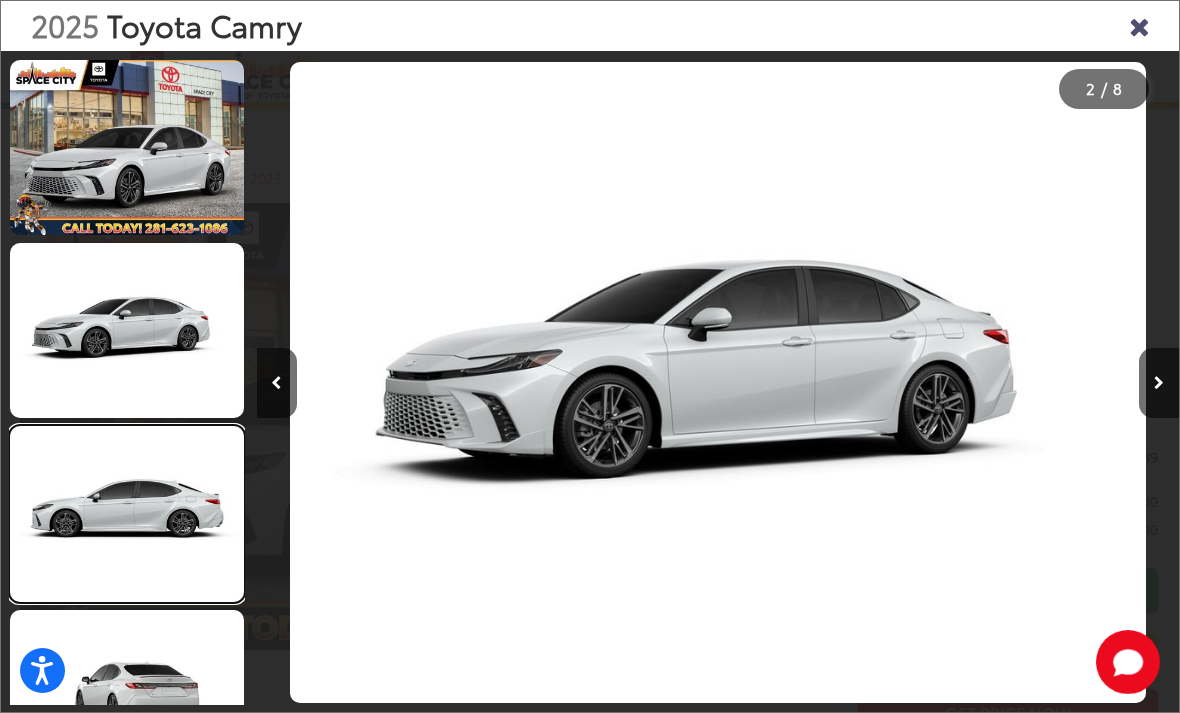 scroll, scrollTop: 0, scrollLeft: 1182, axis: horizontal 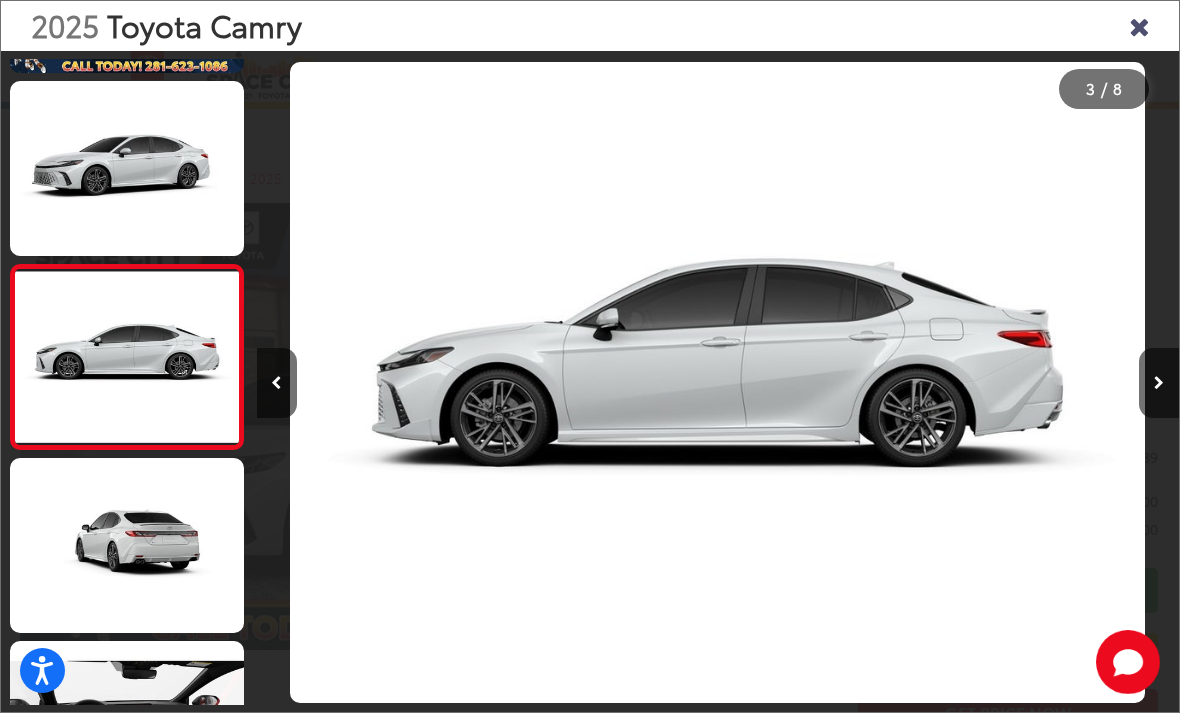 click at bounding box center (127, 545) 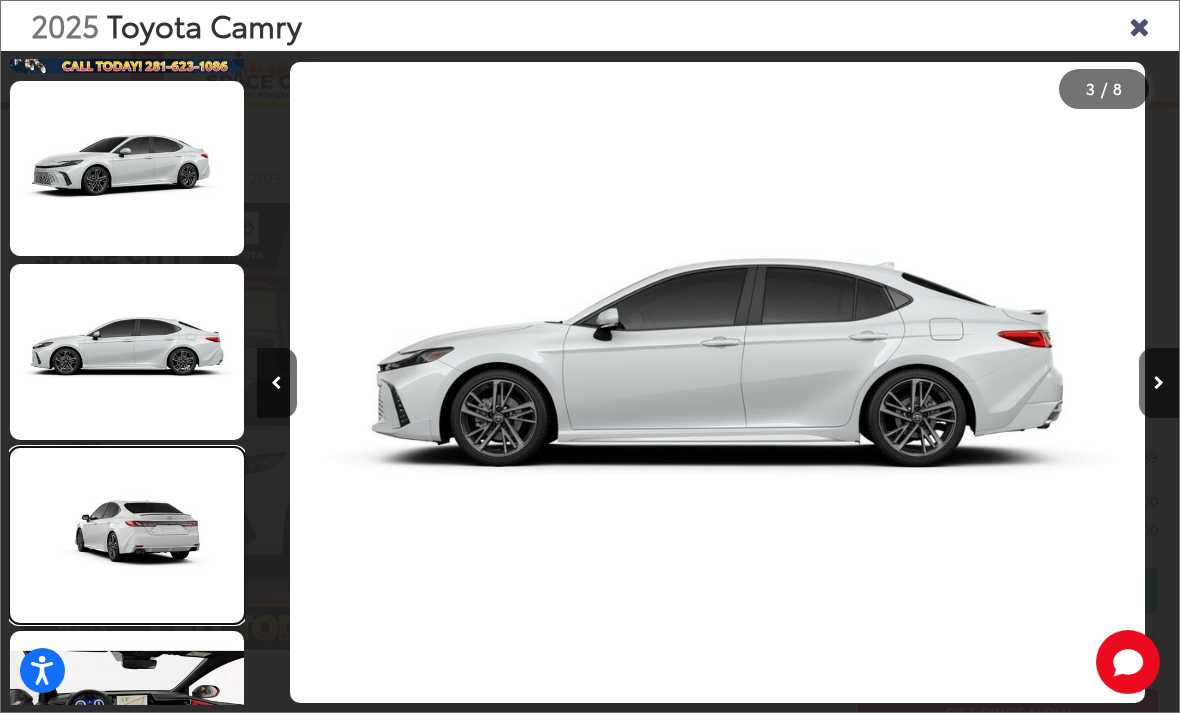 scroll, scrollTop: 0, scrollLeft: 2204, axis: horizontal 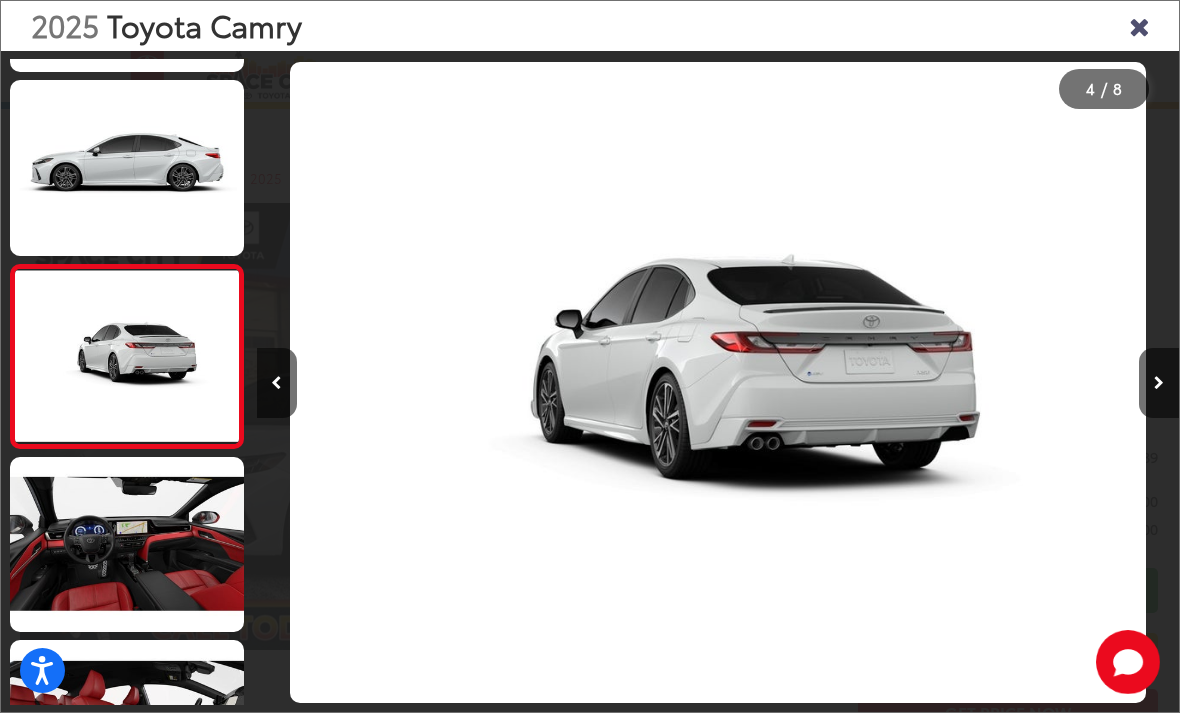 click at bounding box center [127, 544] 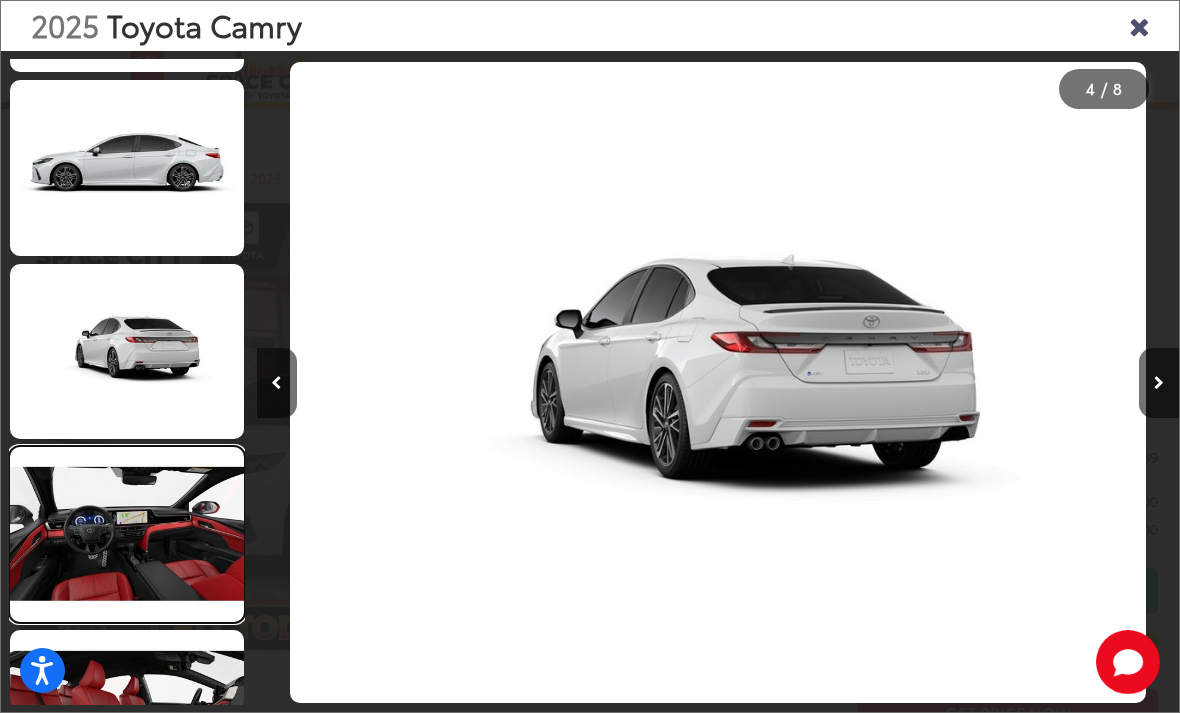 scroll, scrollTop: 0, scrollLeft: 3043, axis: horizontal 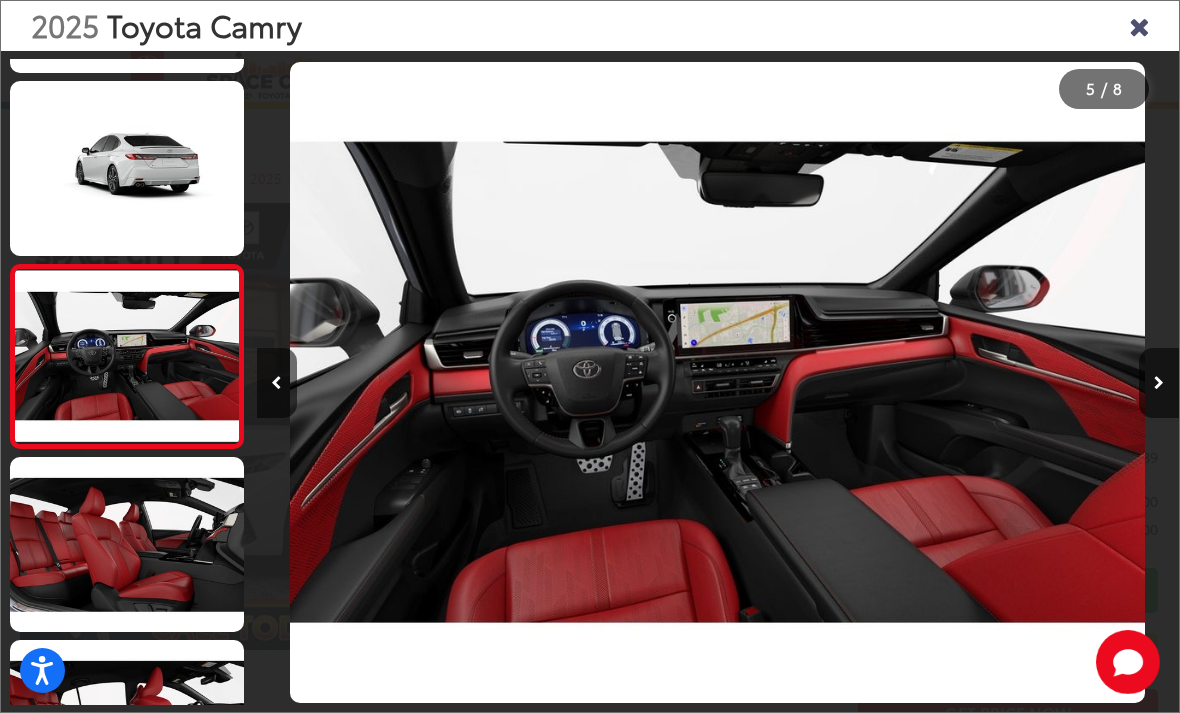 click at bounding box center (127, 544) 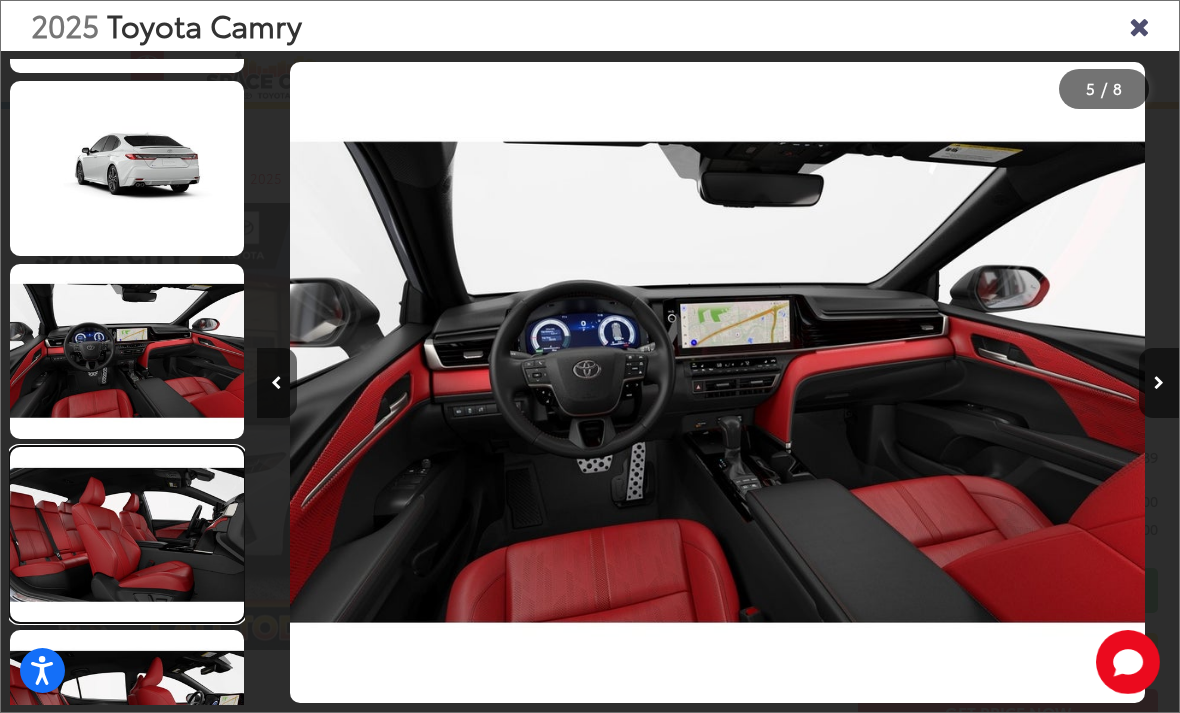scroll, scrollTop: 688, scrollLeft: 0, axis: vertical 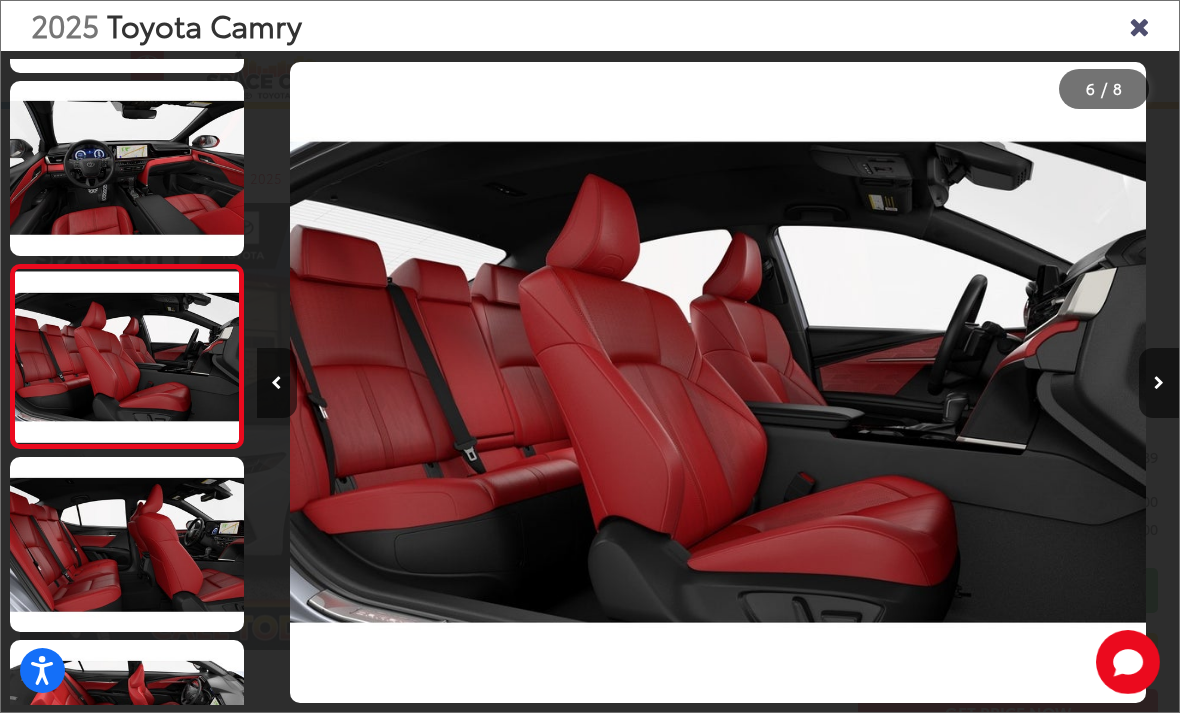 click at bounding box center [127, 544] 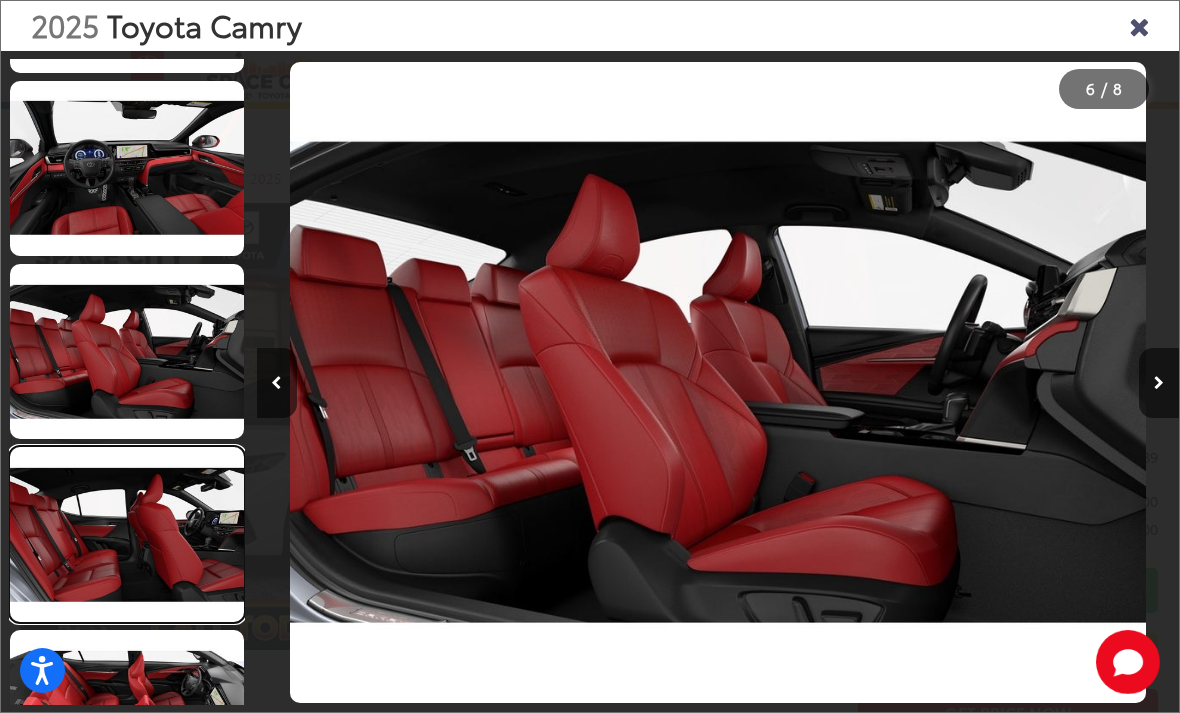scroll, scrollTop: 753, scrollLeft: 0, axis: vertical 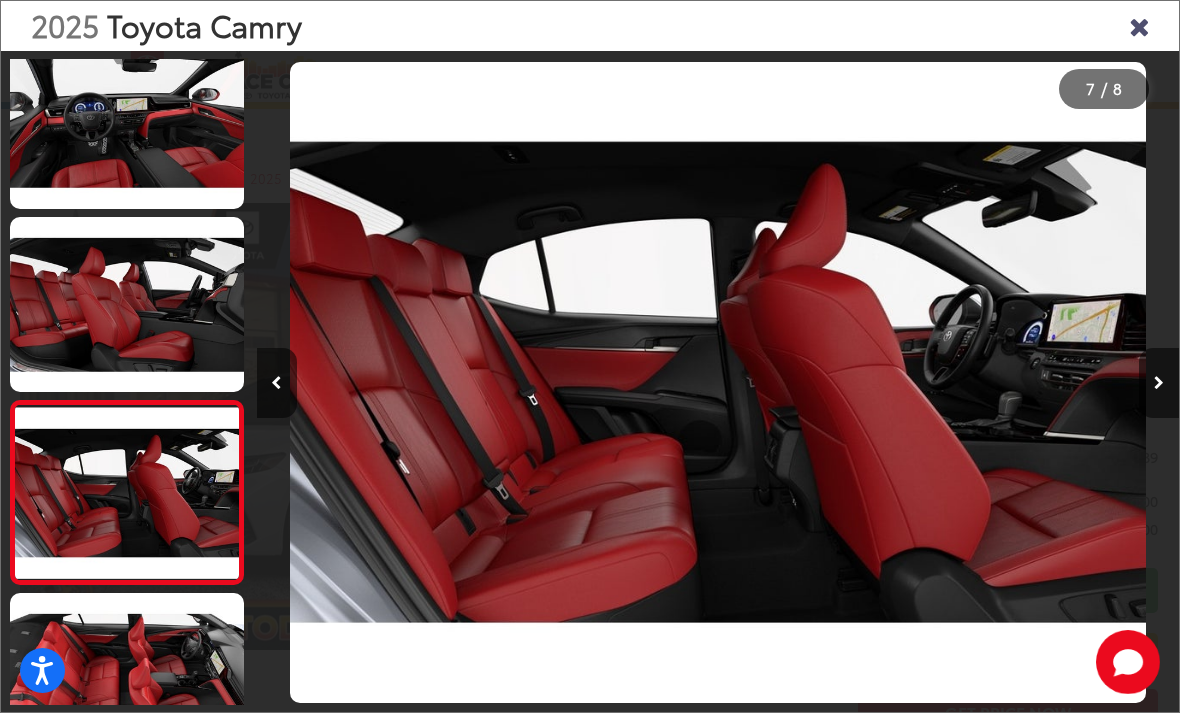 click at bounding box center [127, 680] 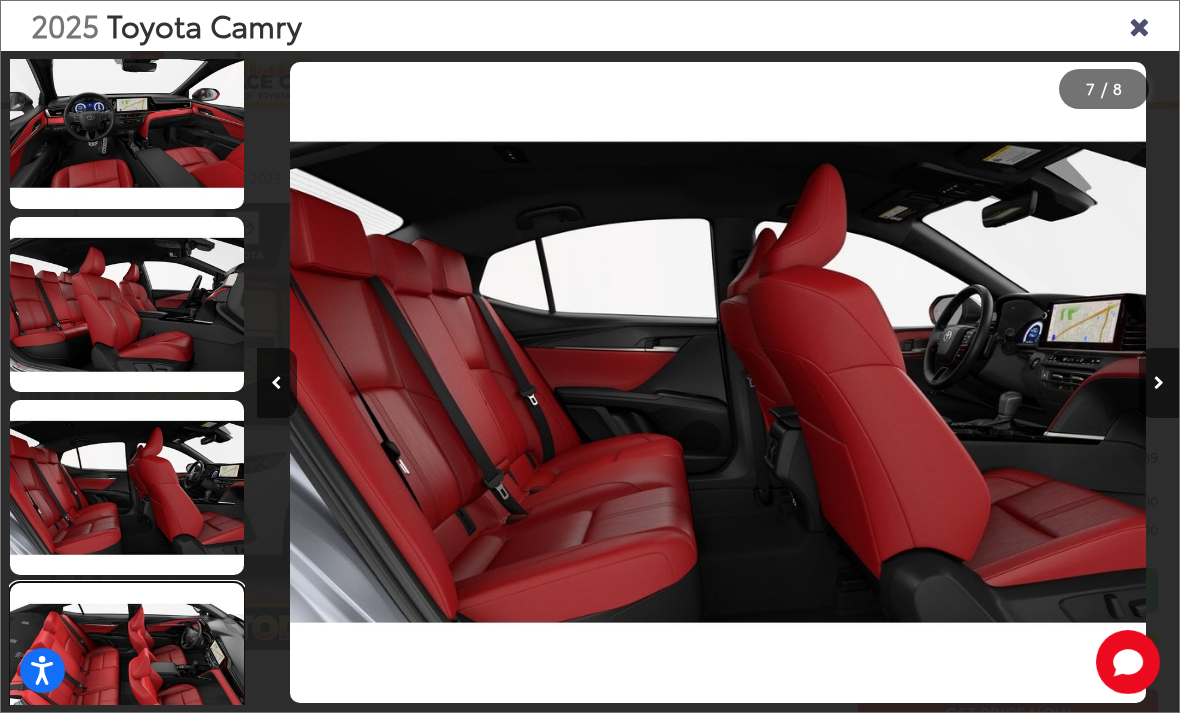 scroll, scrollTop: 749, scrollLeft: 0, axis: vertical 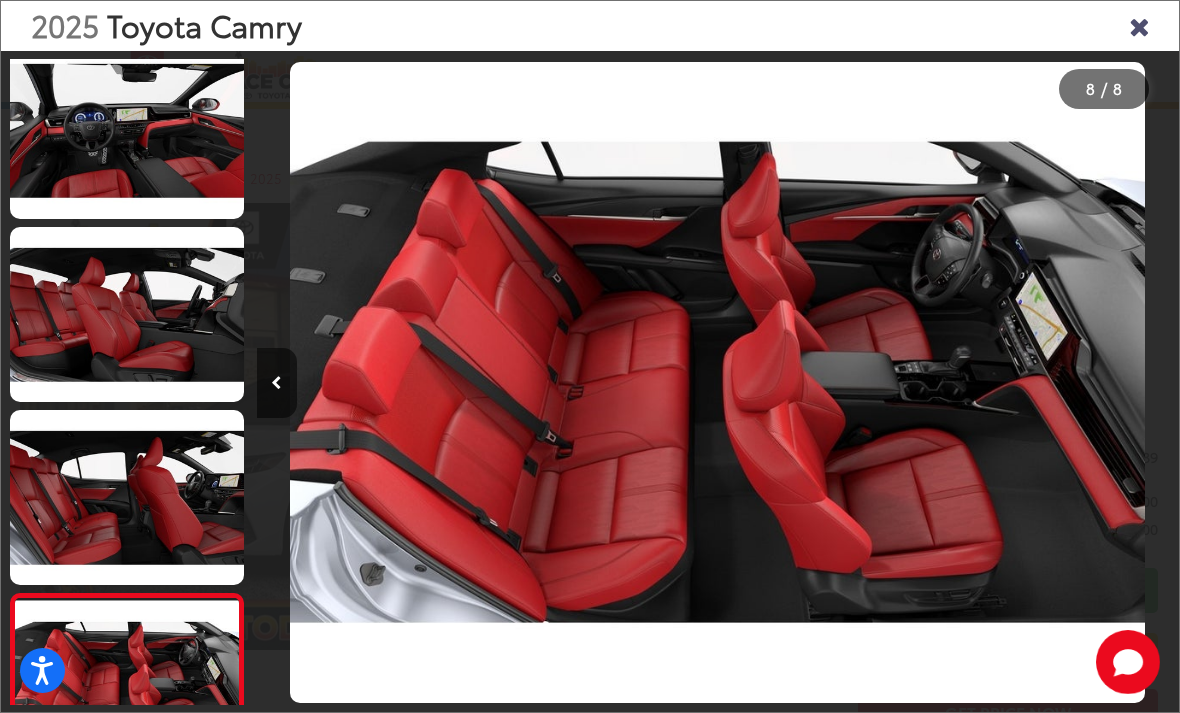 click at bounding box center (1139, 25) 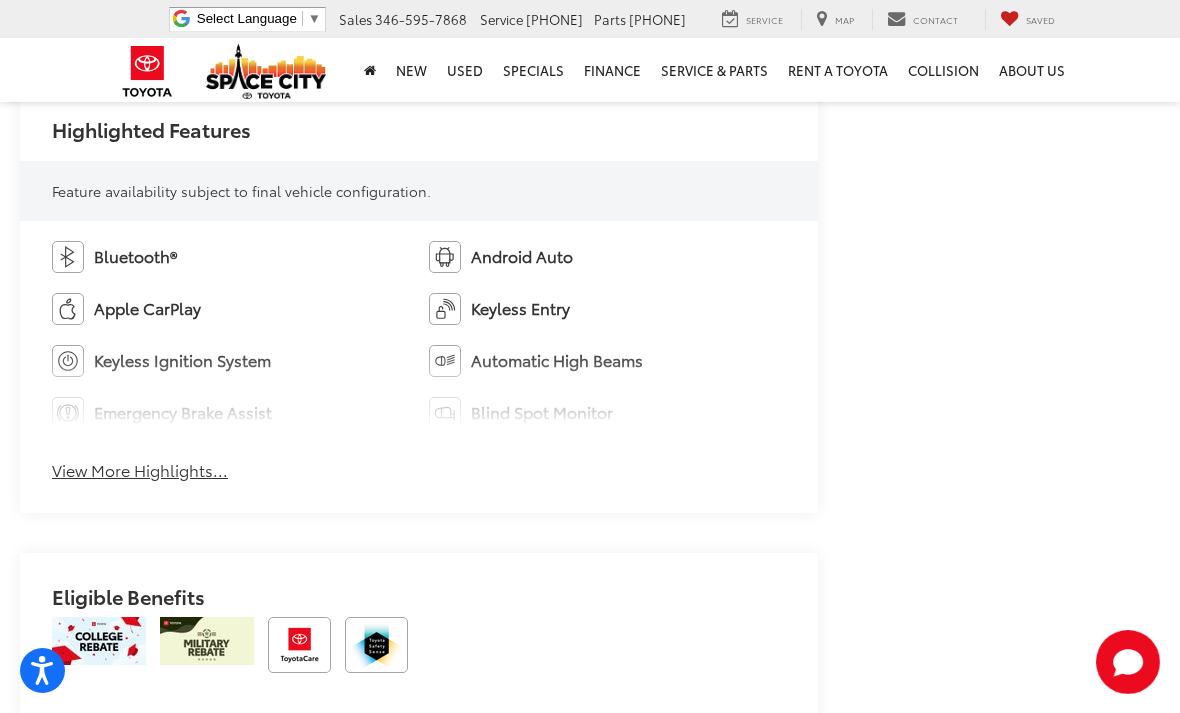 scroll, scrollTop: 1245, scrollLeft: 0, axis: vertical 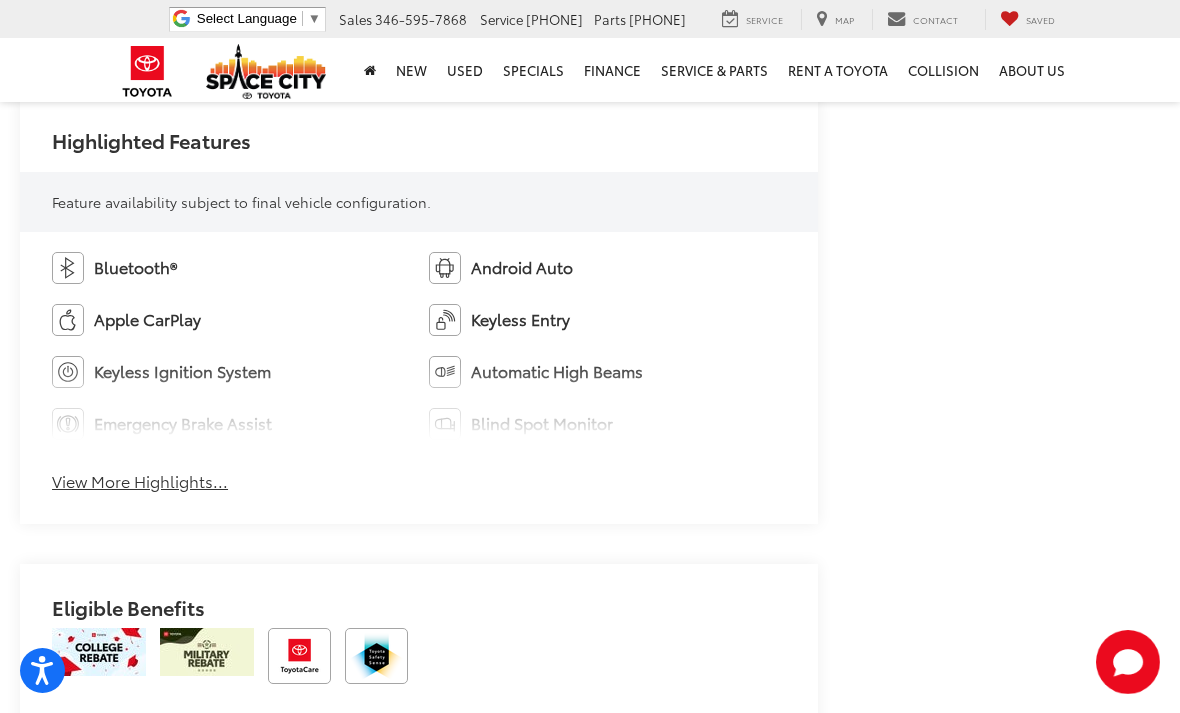 click on "View More Highlights..." at bounding box center [140, 481] 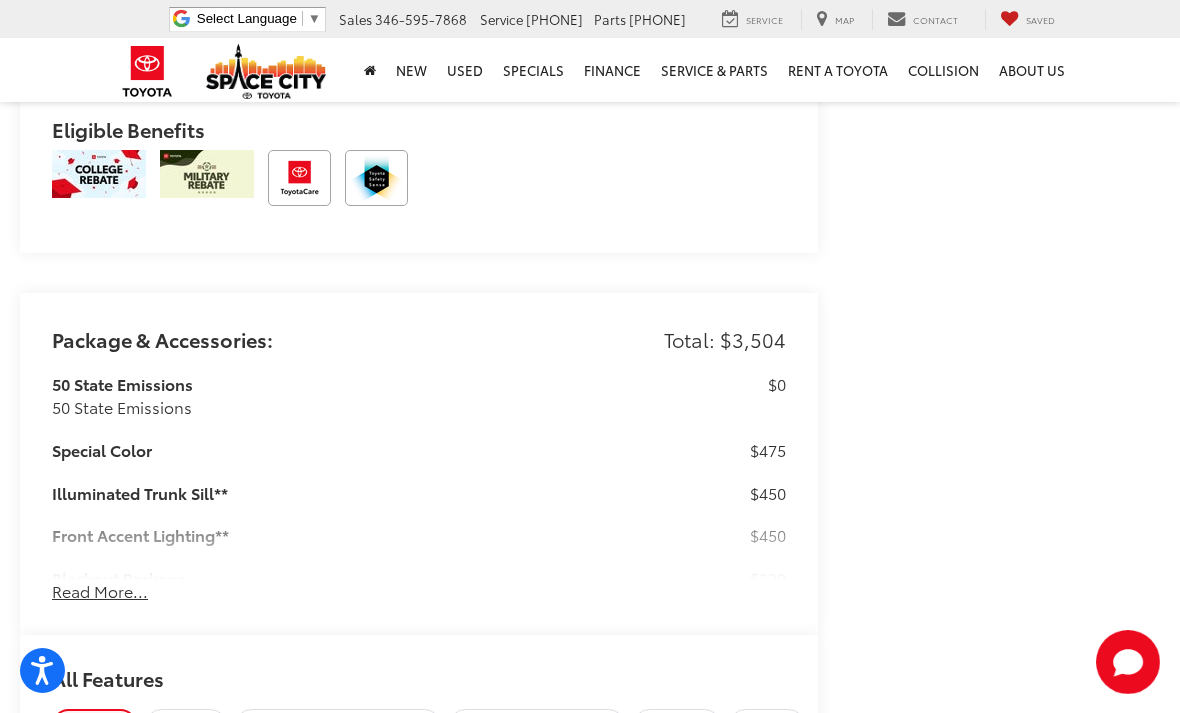 scroll, scrollTop: 1828, scrollLeft: 0, axis: vertical 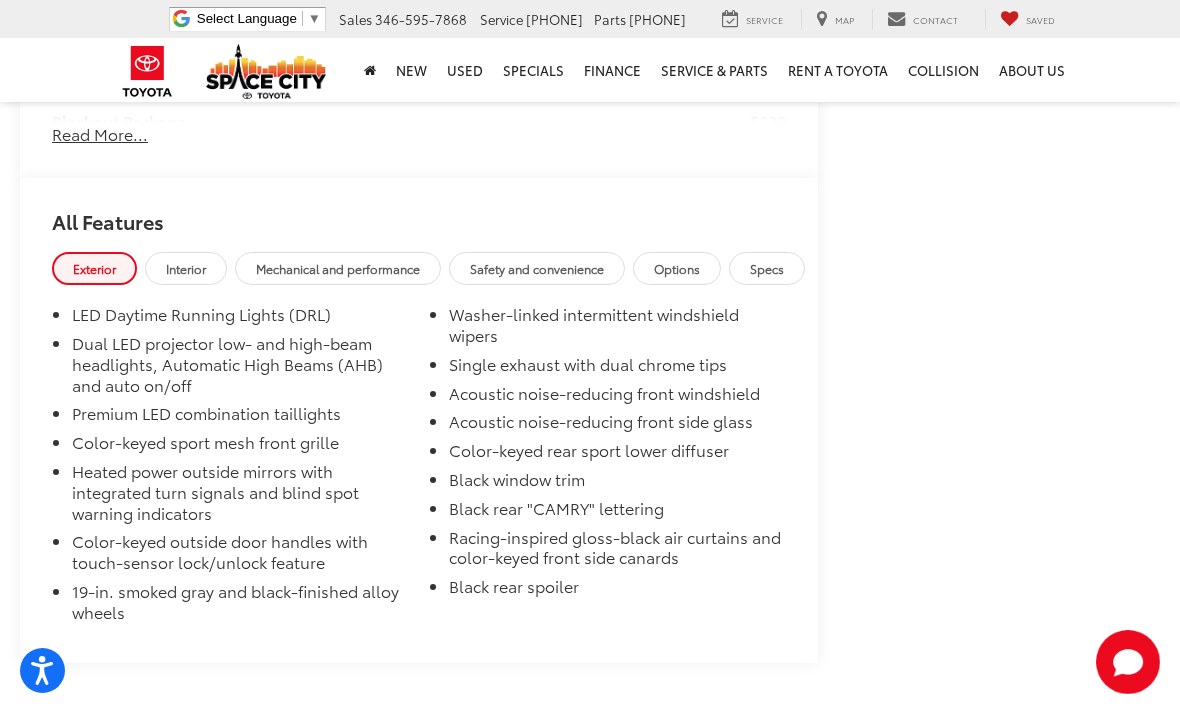 click on "Interior" at bounding box center (186, 268) 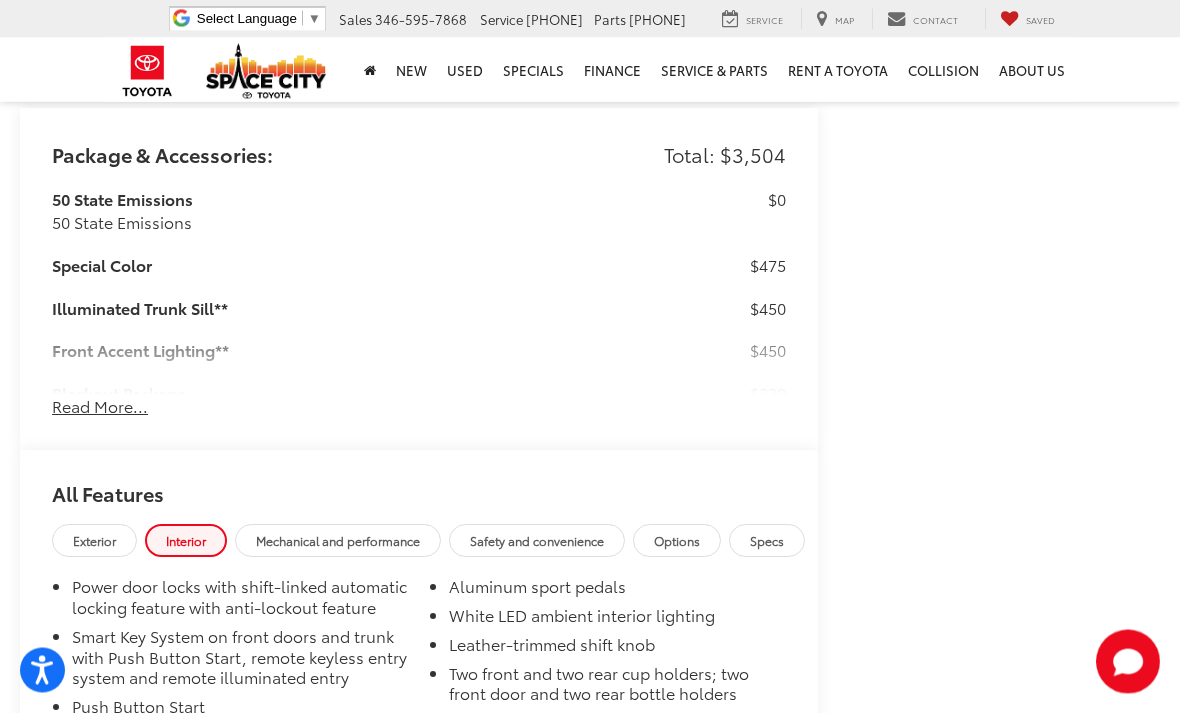 scroll, scrollTop: 2010, scrollLeft: 0, axis: vertical 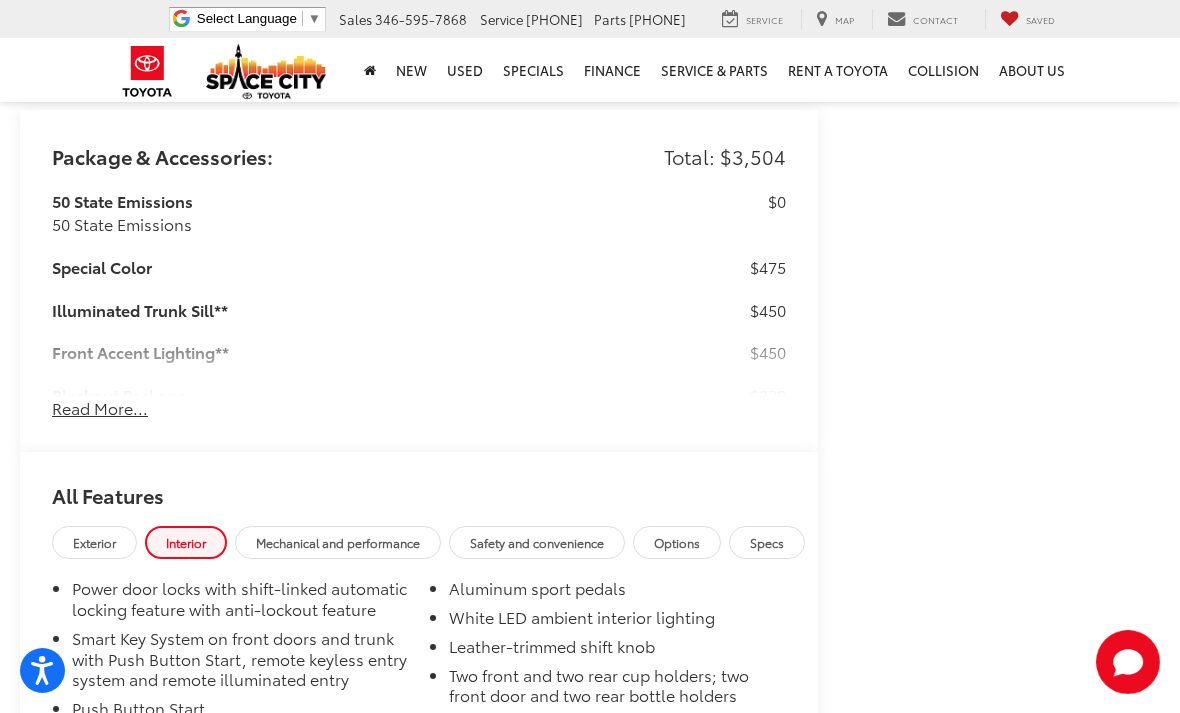 click on "Options" at bounding box center (677, 542) 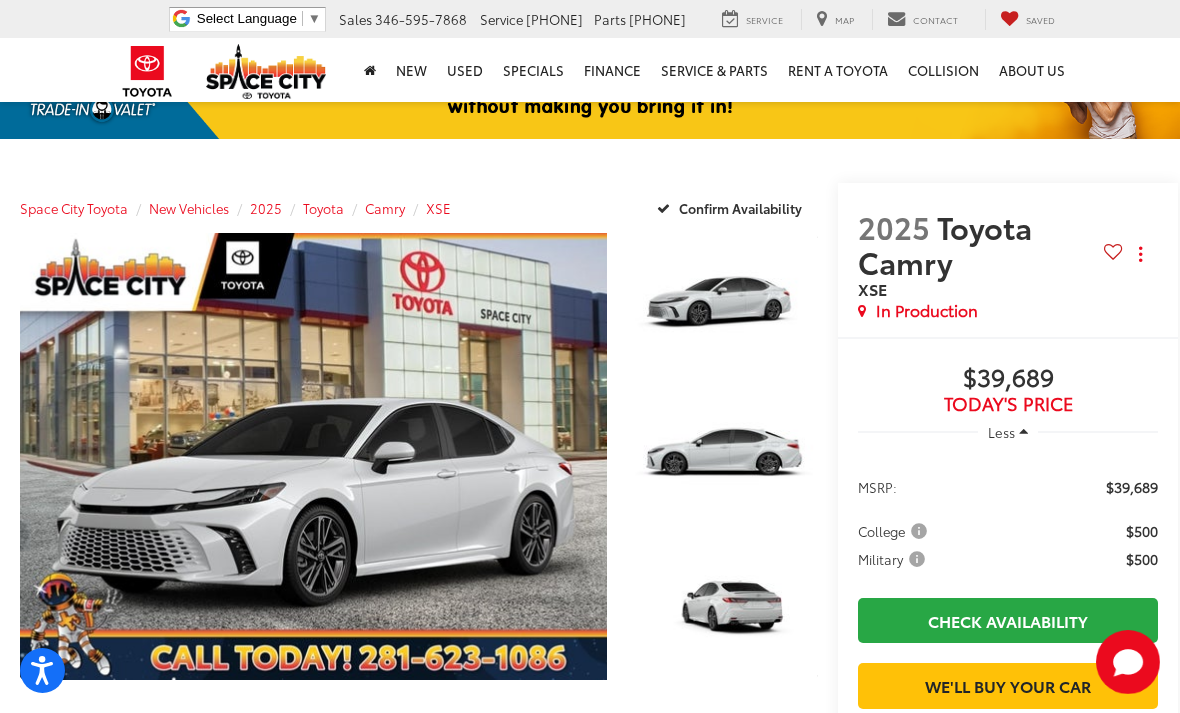 scroll, scrollTop: 204, scrollLeft: 0, axis: vertical 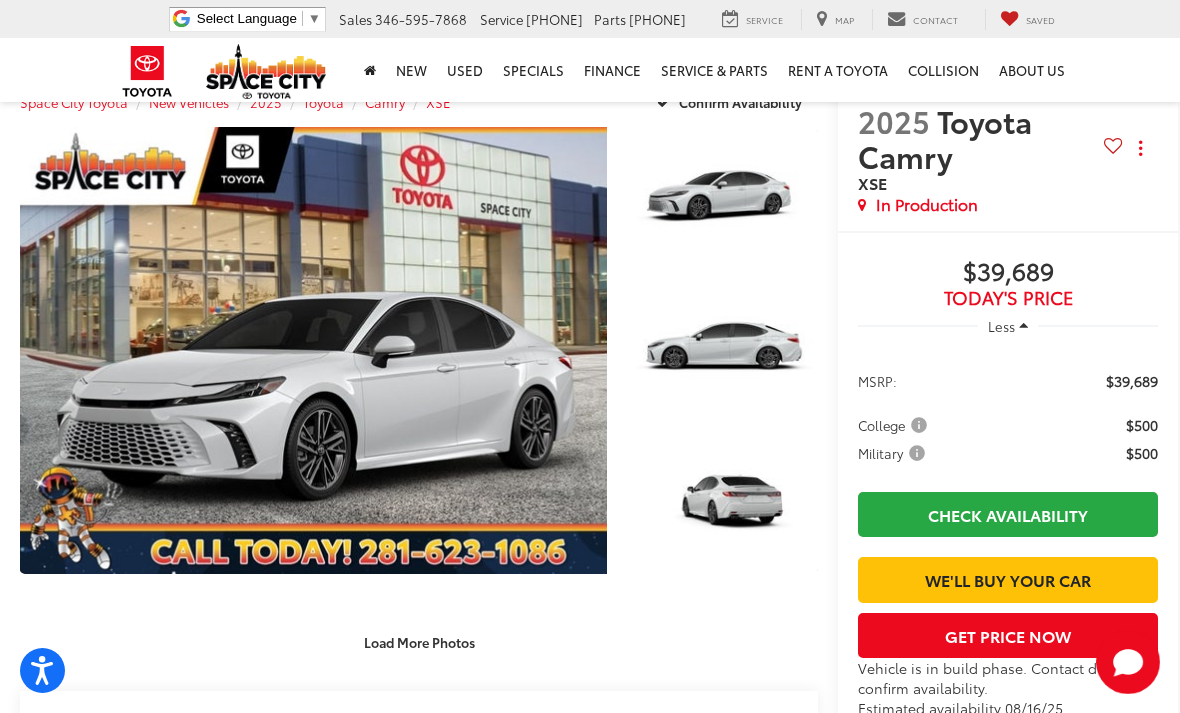 click at bounding box center [723, 198] 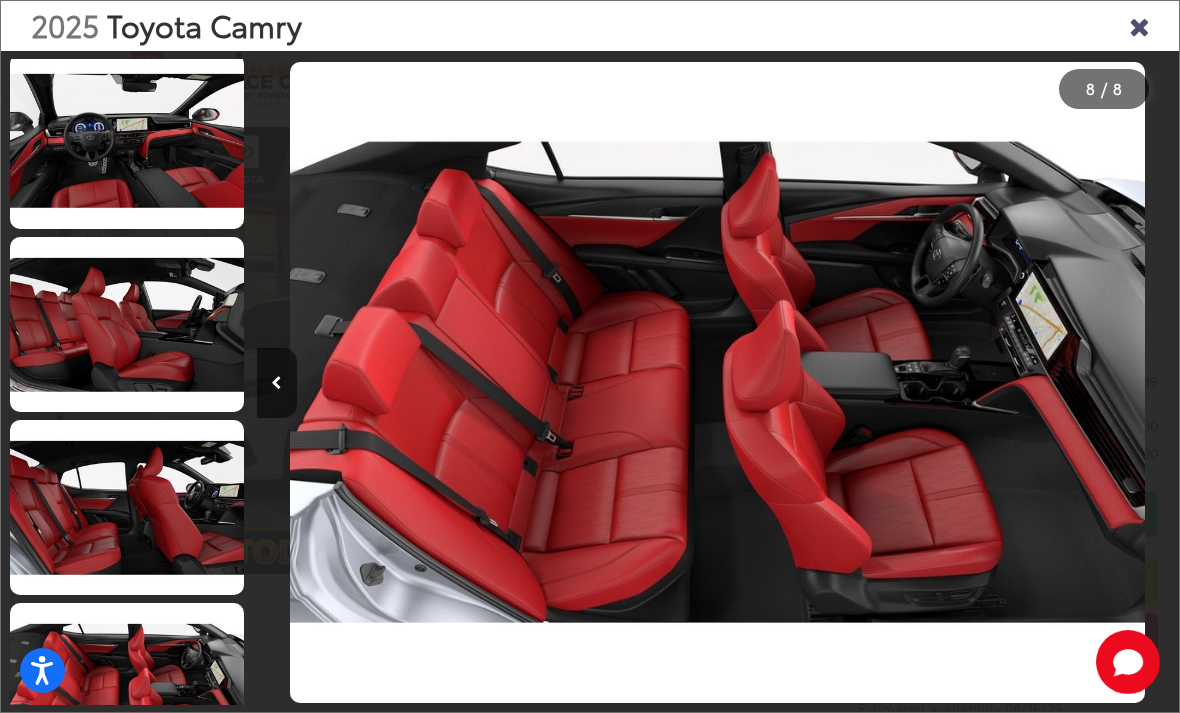 scroll, scrollTop: 488, scrollLeft: 0, axis: vertical 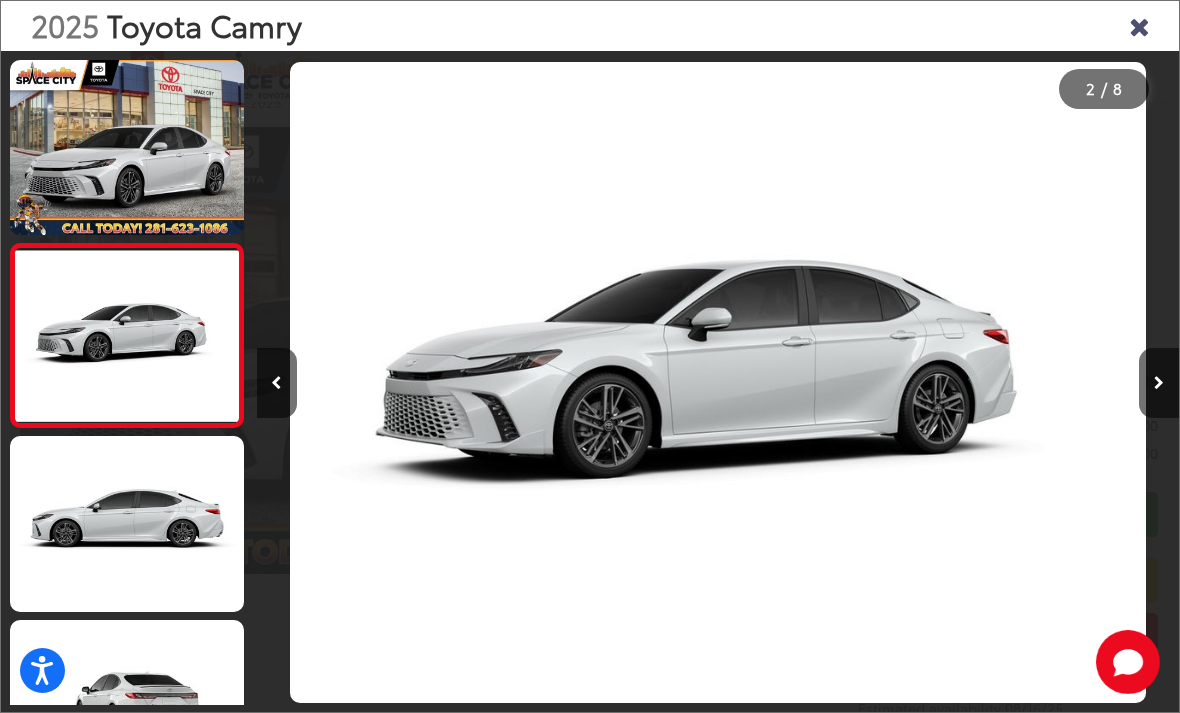 click at bounding box center (127, 523) 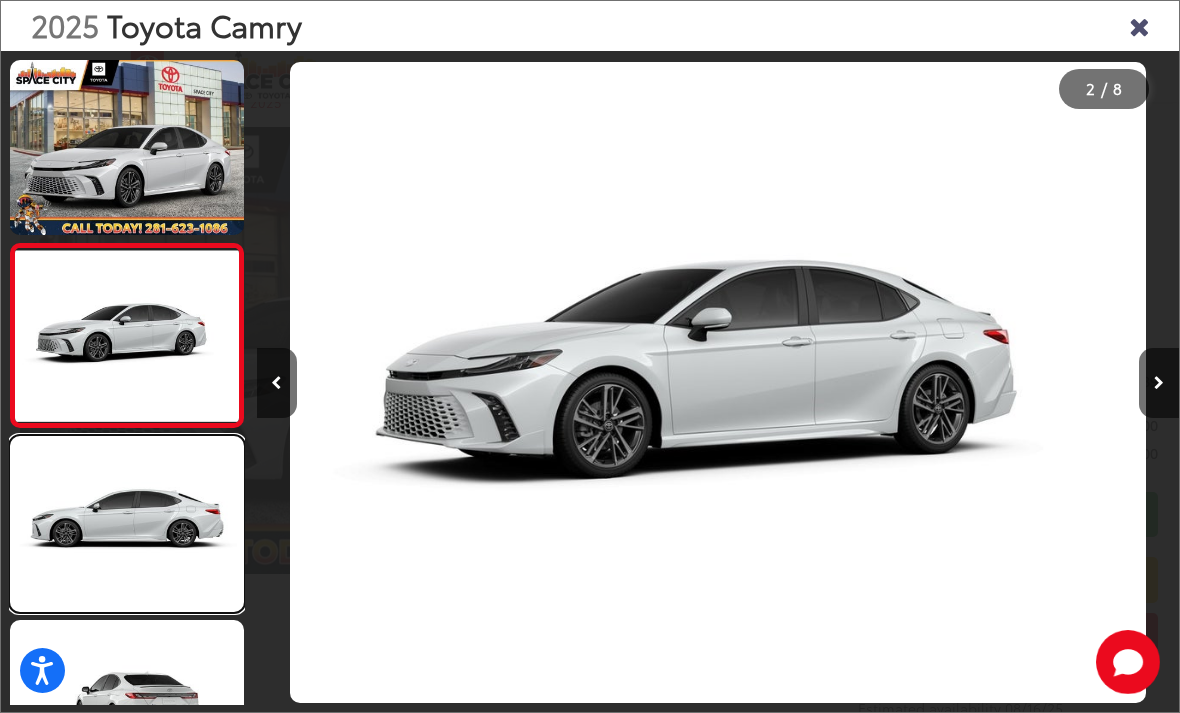 scroll, scrollTop: 62, scrollLeft: 0, axis: vertical 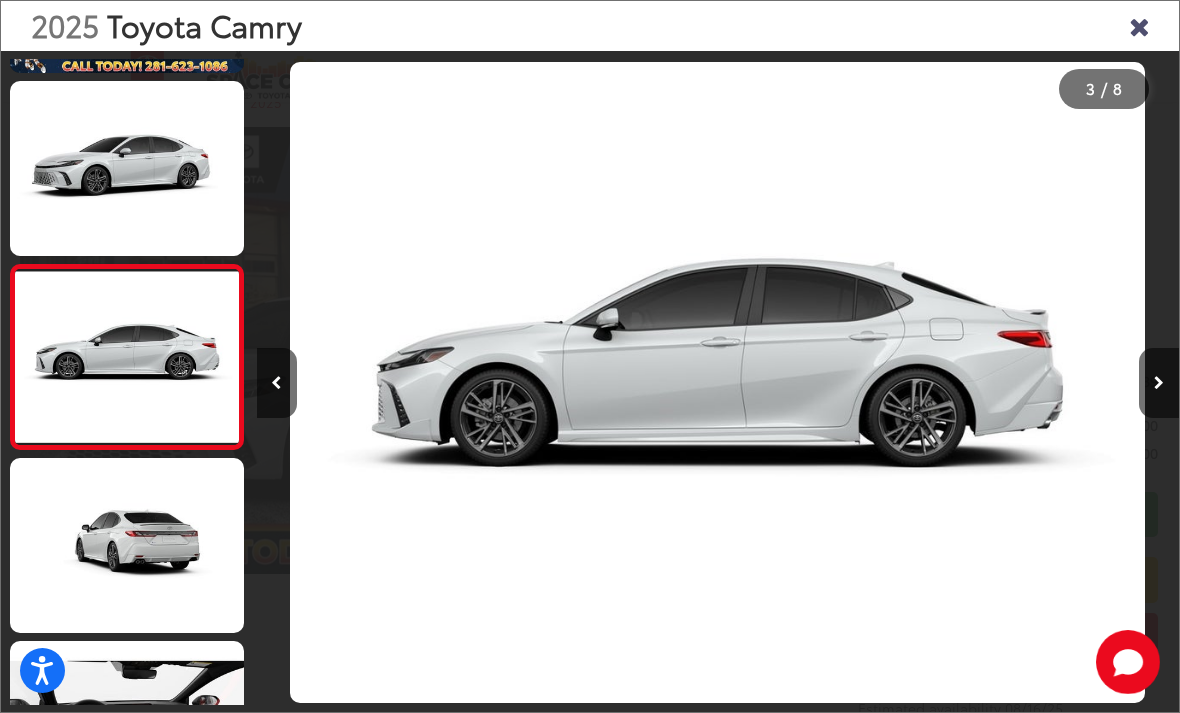 click at bounding box center [127, 545] 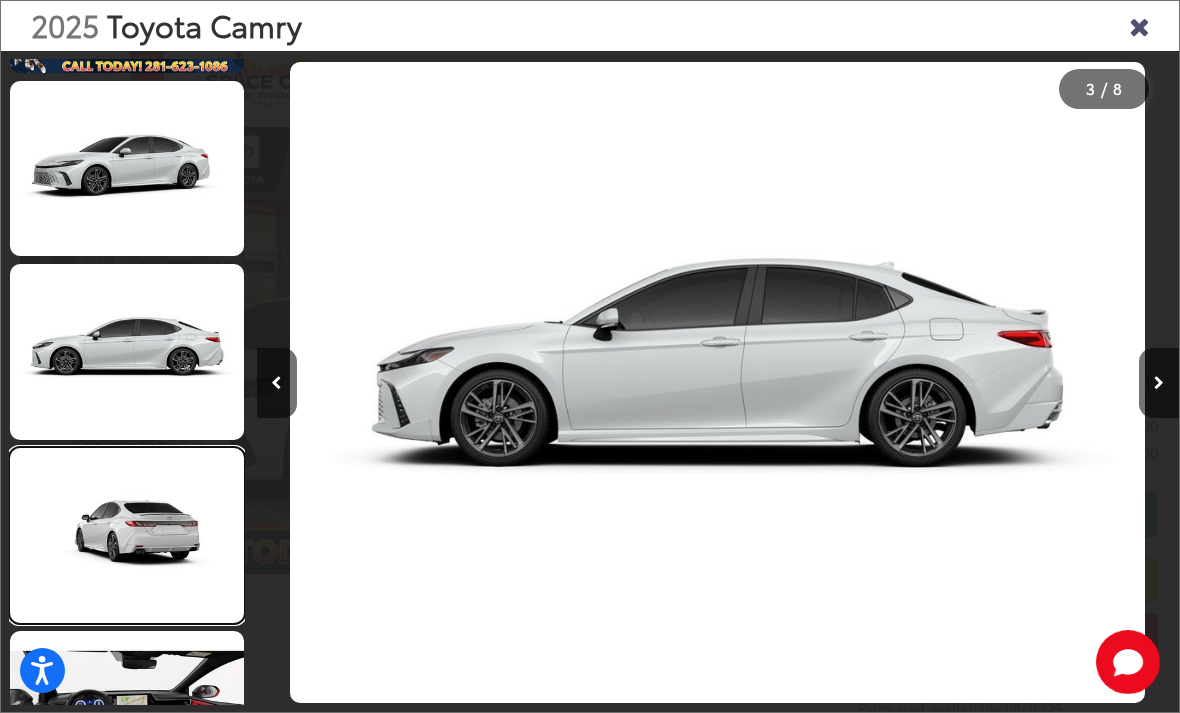 scroll, scrollTop: 0, scrollLeft: 2617, axis: horizontal 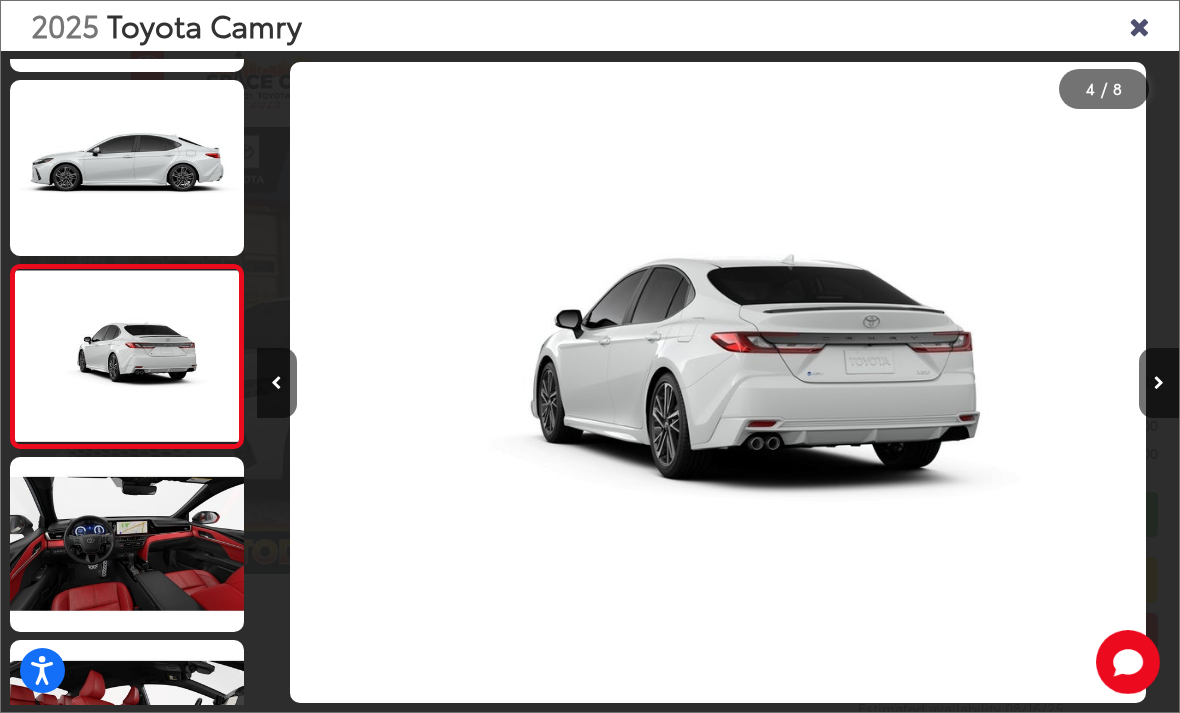click at bounding box center (127, 544) 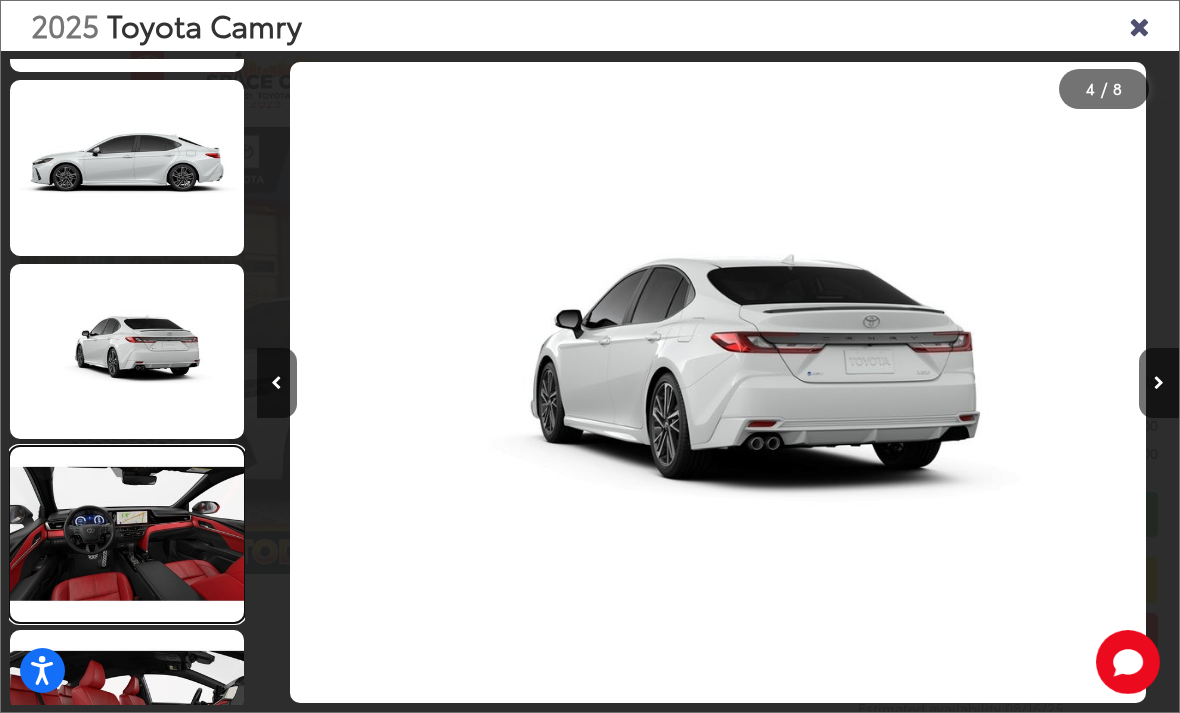 scroll, scrollTop: 0, scrollLeft: 3560, axis: horizontal 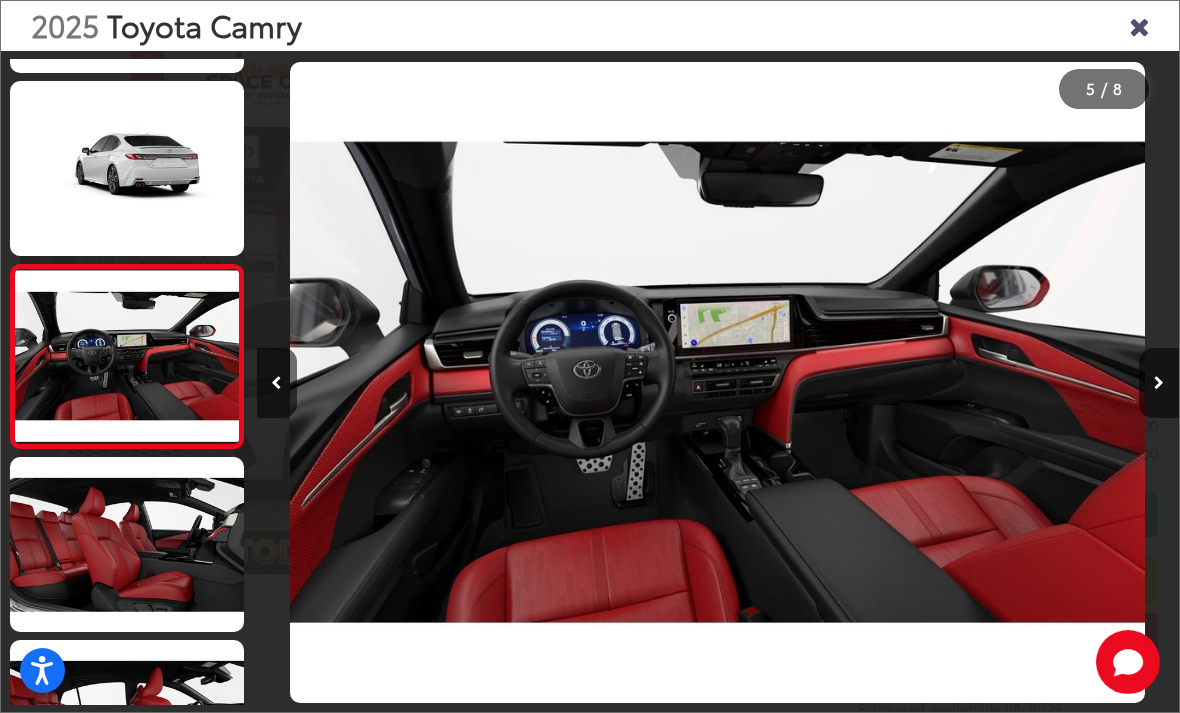 click at bounding box center [1139, 25] 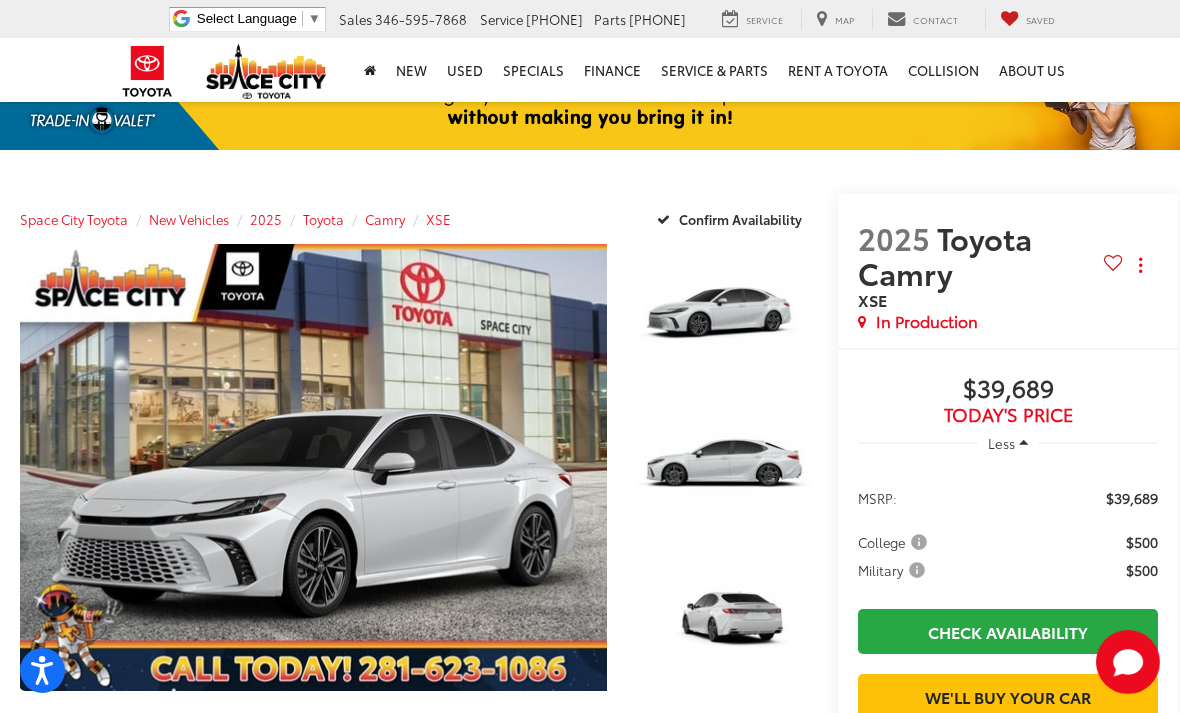 scroll, scrollTop: 0, scrollLeft: 0, axis: both 